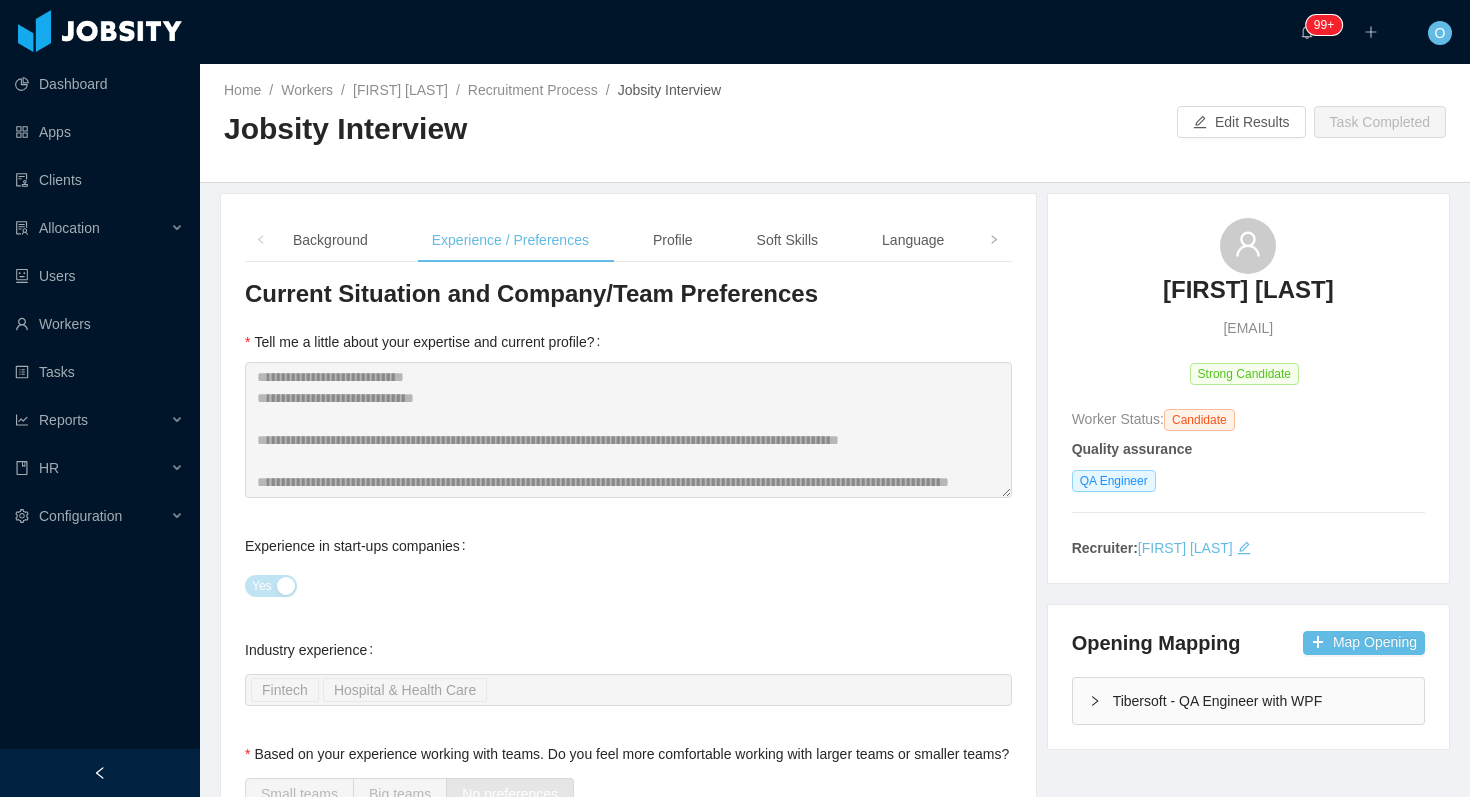 scroll, scrollTop: 0, scrollLeft: 0, axis: both 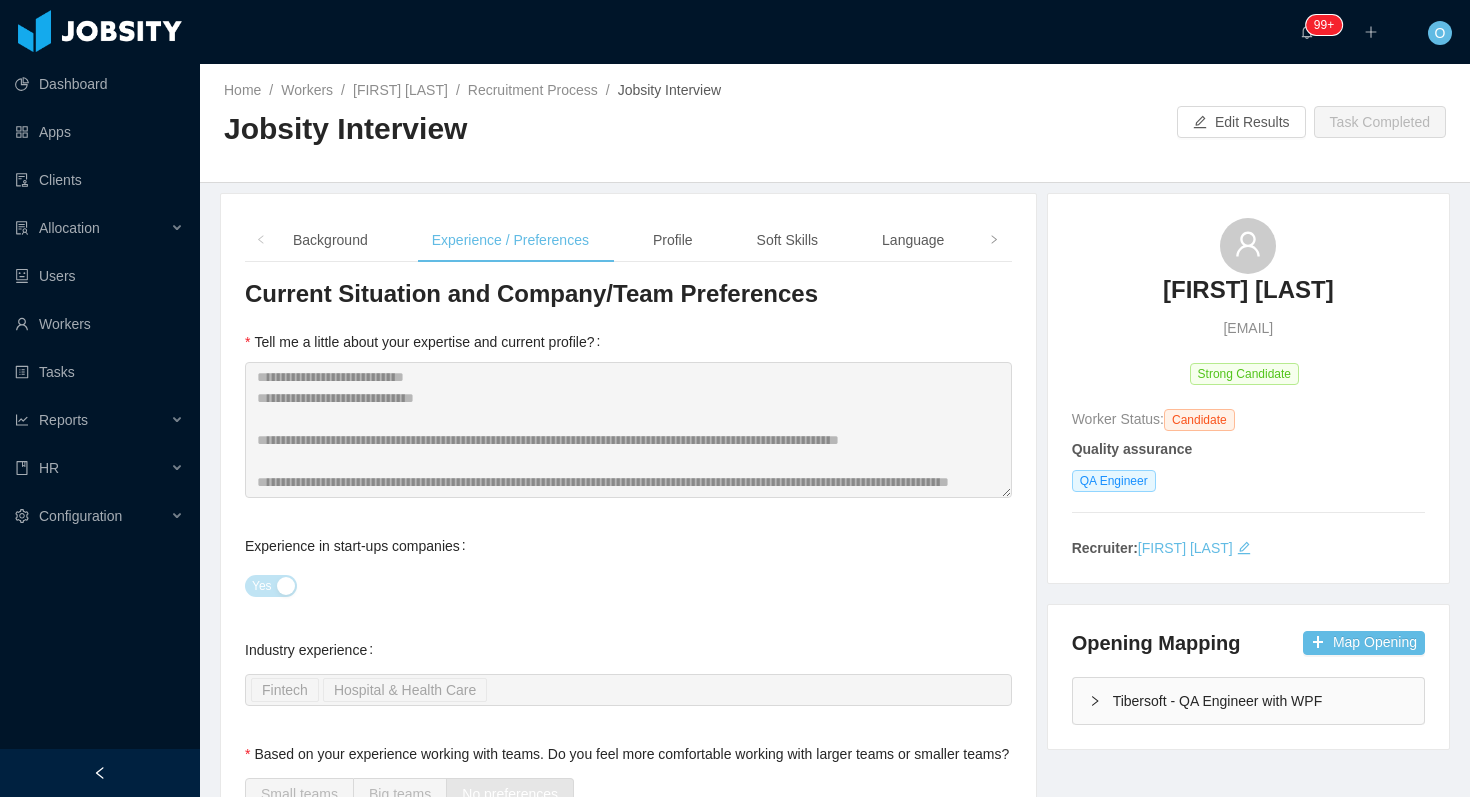 drag, startPoint x: 441, startPoint y: 91, endPoint x: 840, endPoint y: 8, distance: 407.5414 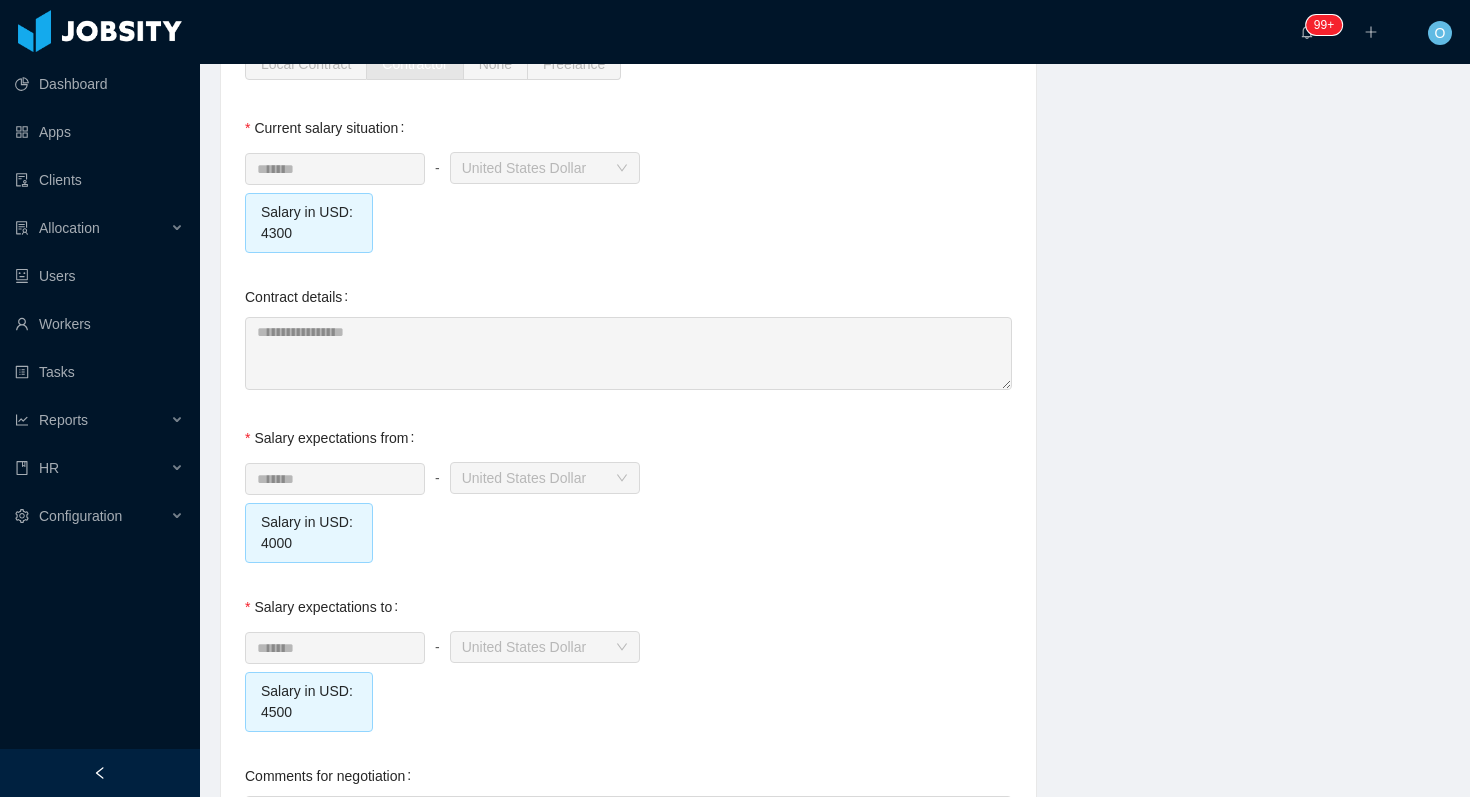 scroll, scrollTop: 2163, scrollLeft: 0, axis: vertical 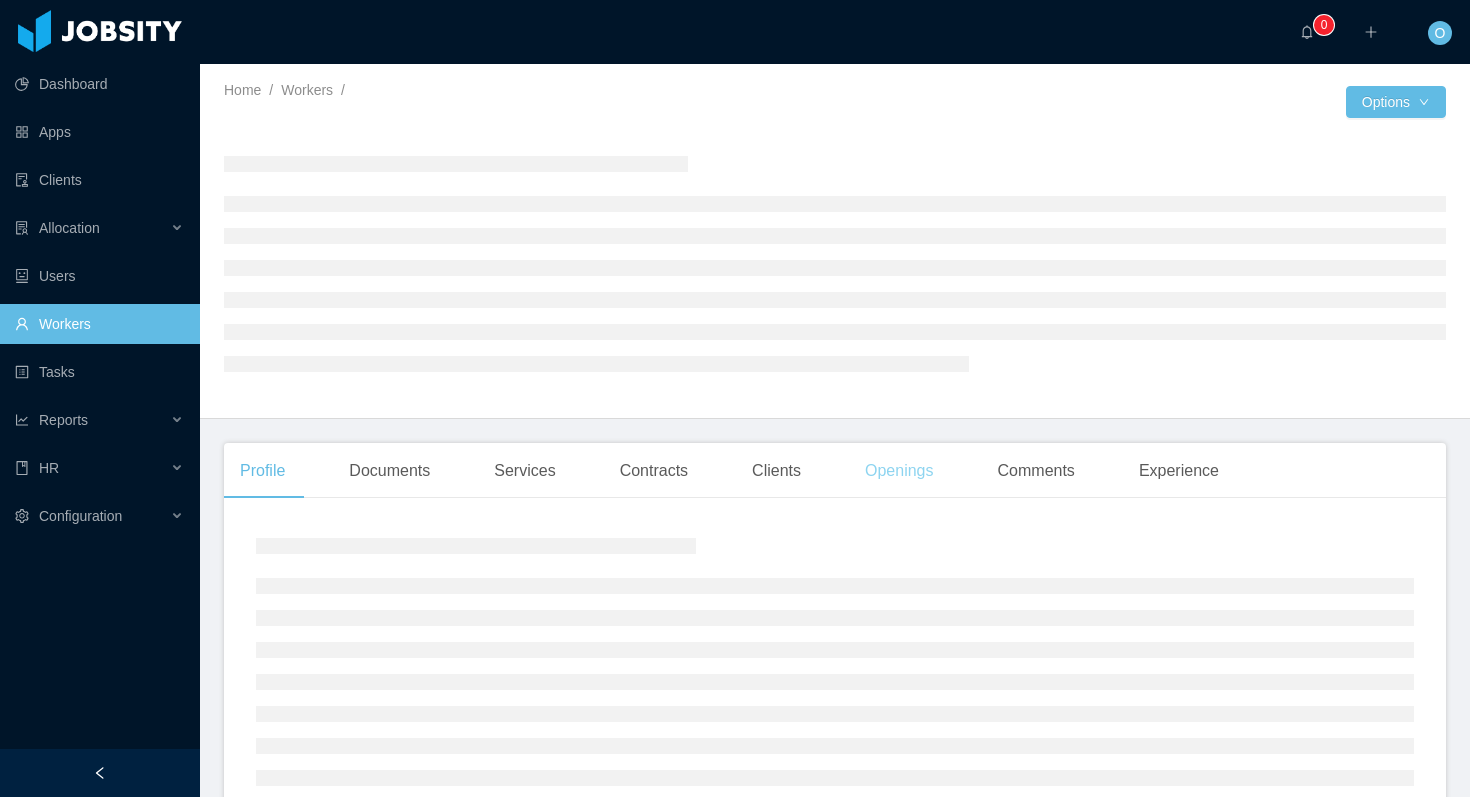 click on "Openings" at bounding box center [899, 471] 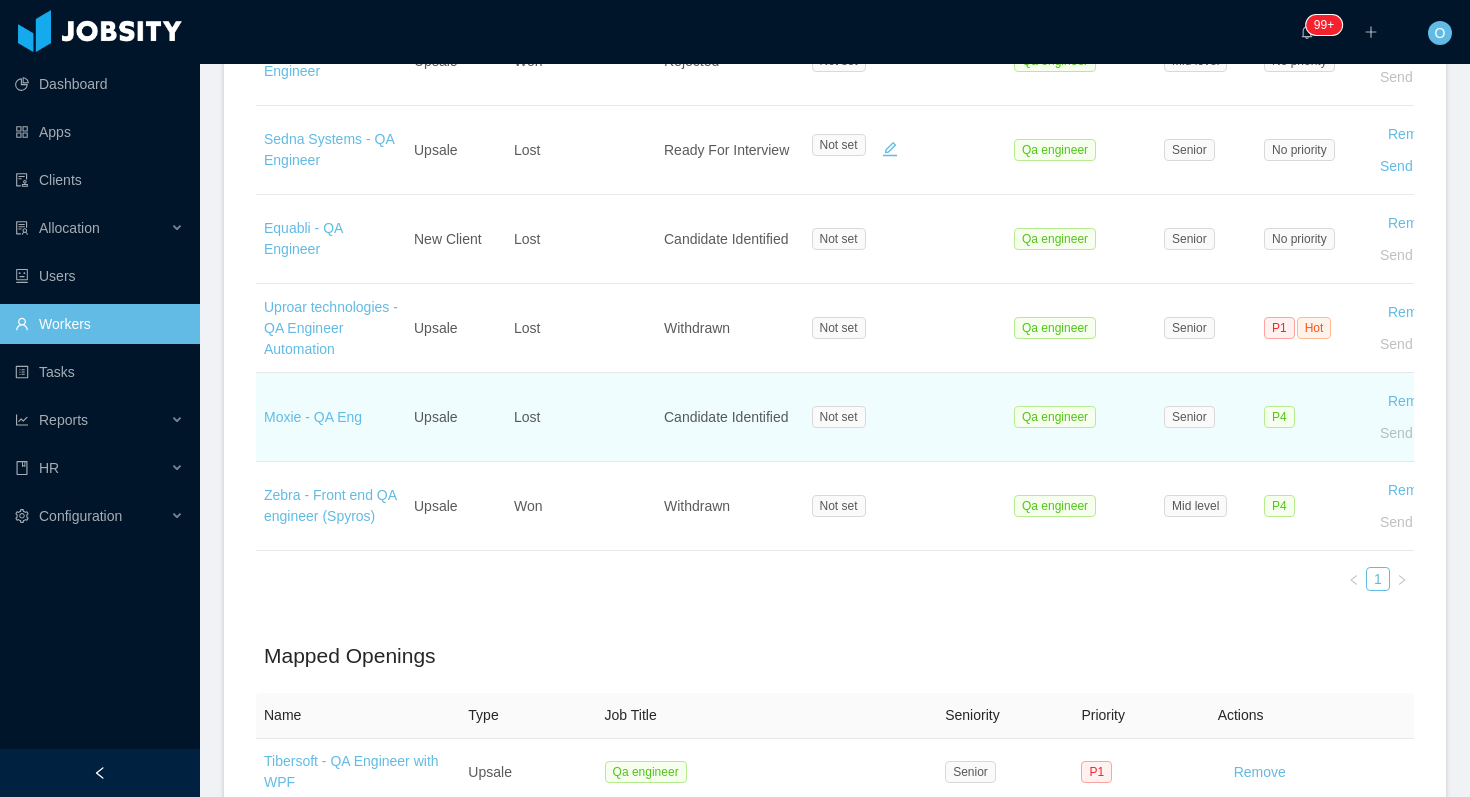 scroll, scrollTop: 1158, scrollLeft: 0, axis: vertical 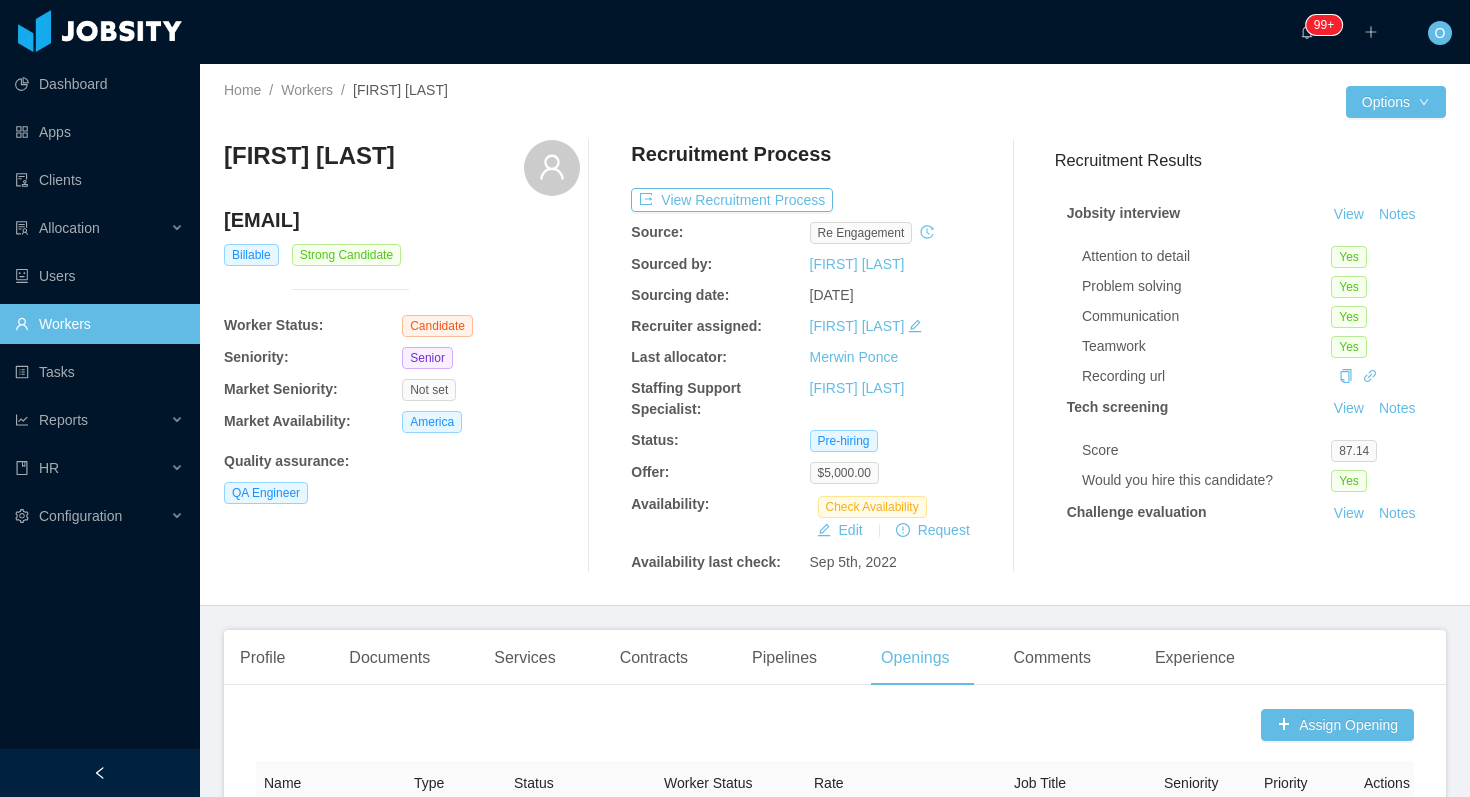 drag, startPoint x: 412, startPoint y: 571, endPoint x: 817, endPoint y: 2, distance: 698.4168 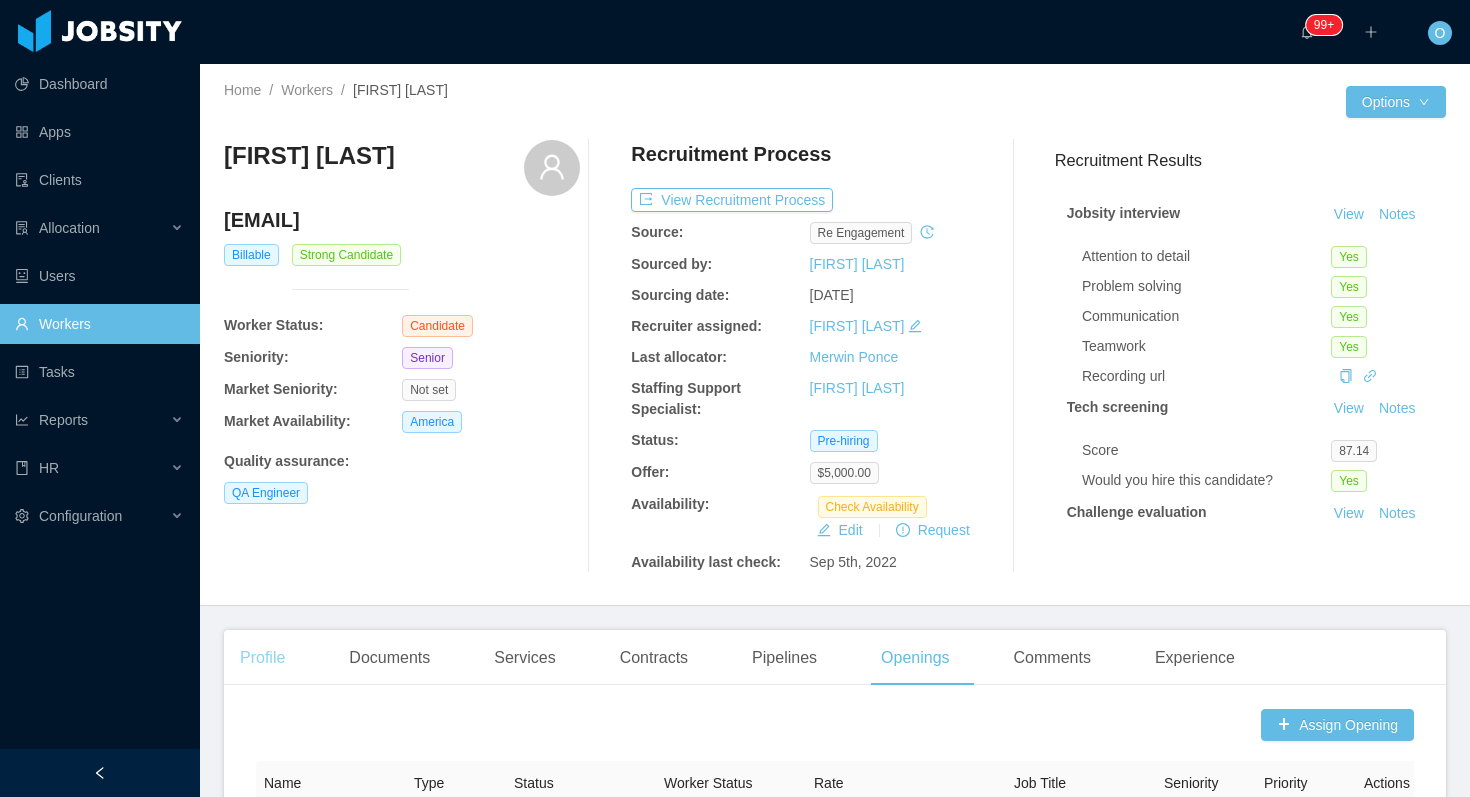 click on "Profile" at bounding box center [262, 658] 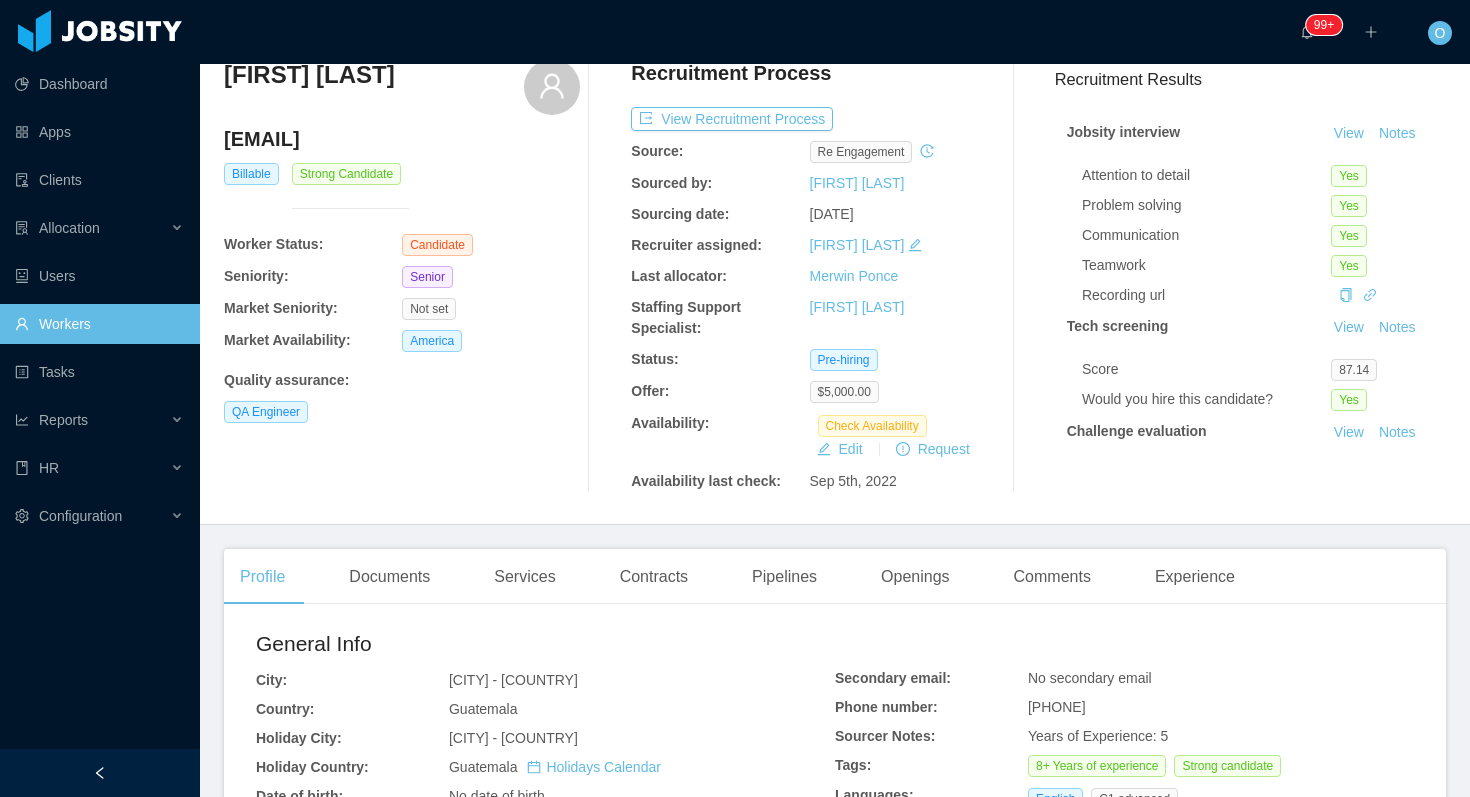 scroll, scrollTop: 0, scrollLeft: 0, axis: both 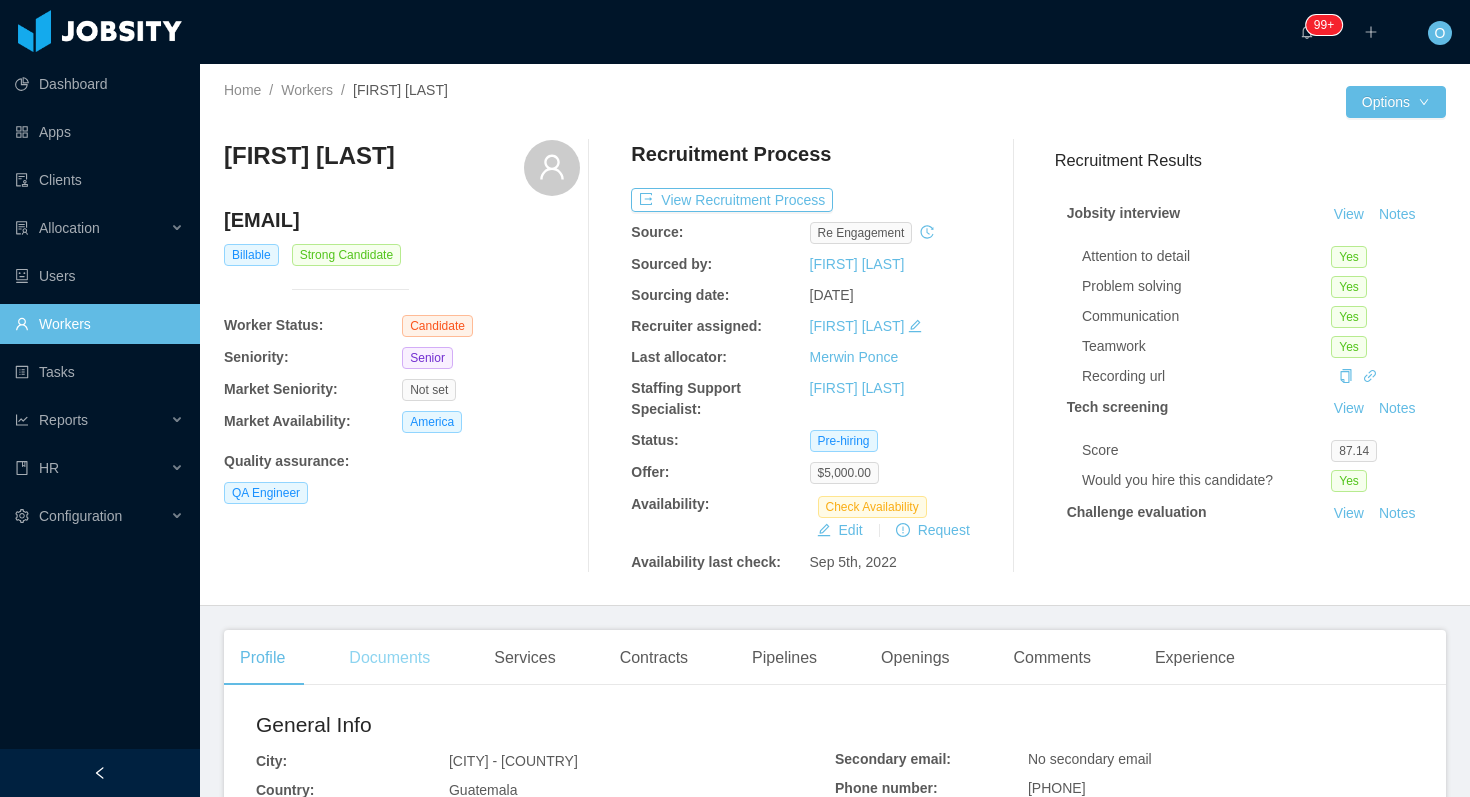 click on "Documents" at bounding box center (389, 658) 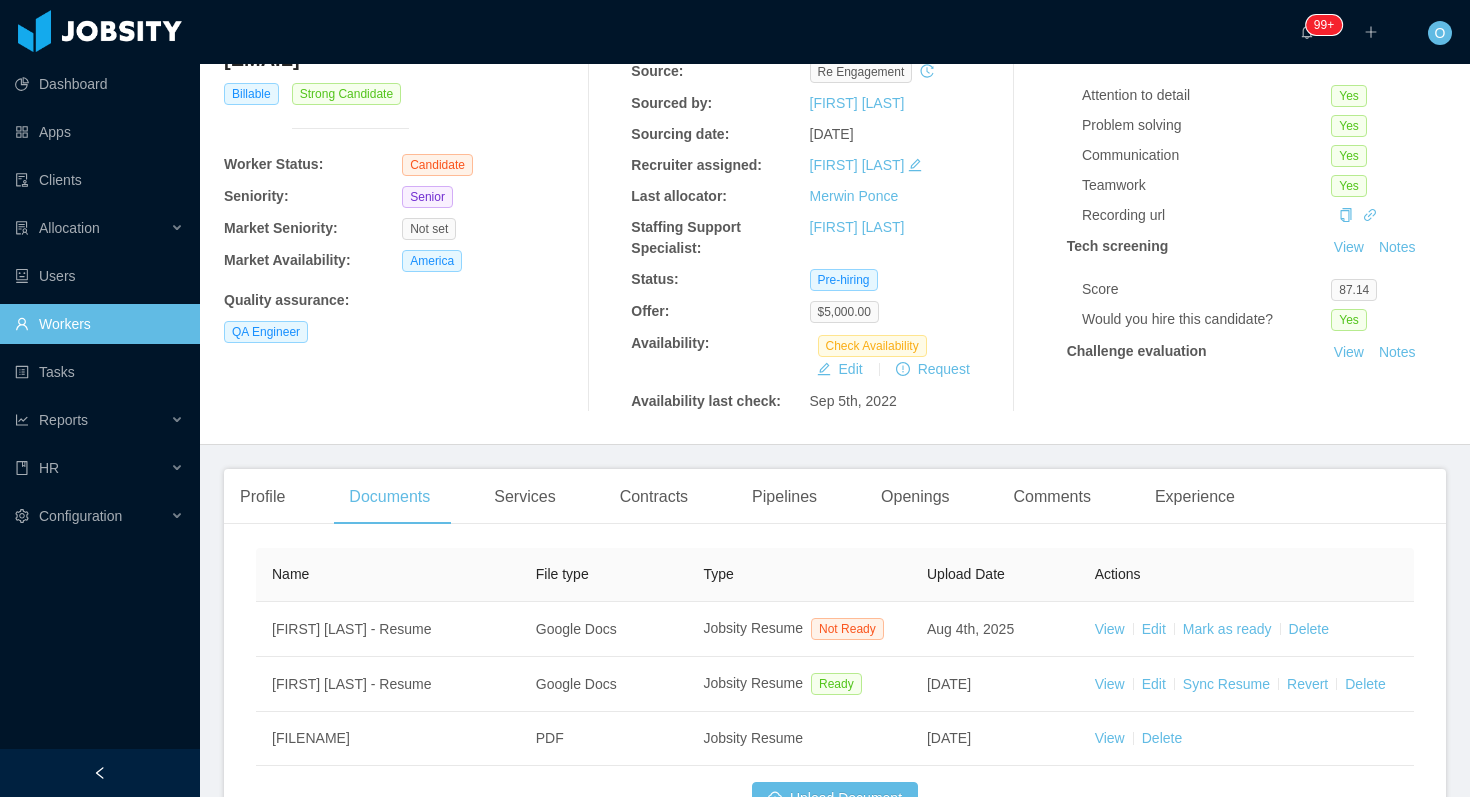 scroll, scrollTop: 345, scrollLeft: 0, axis: vertical 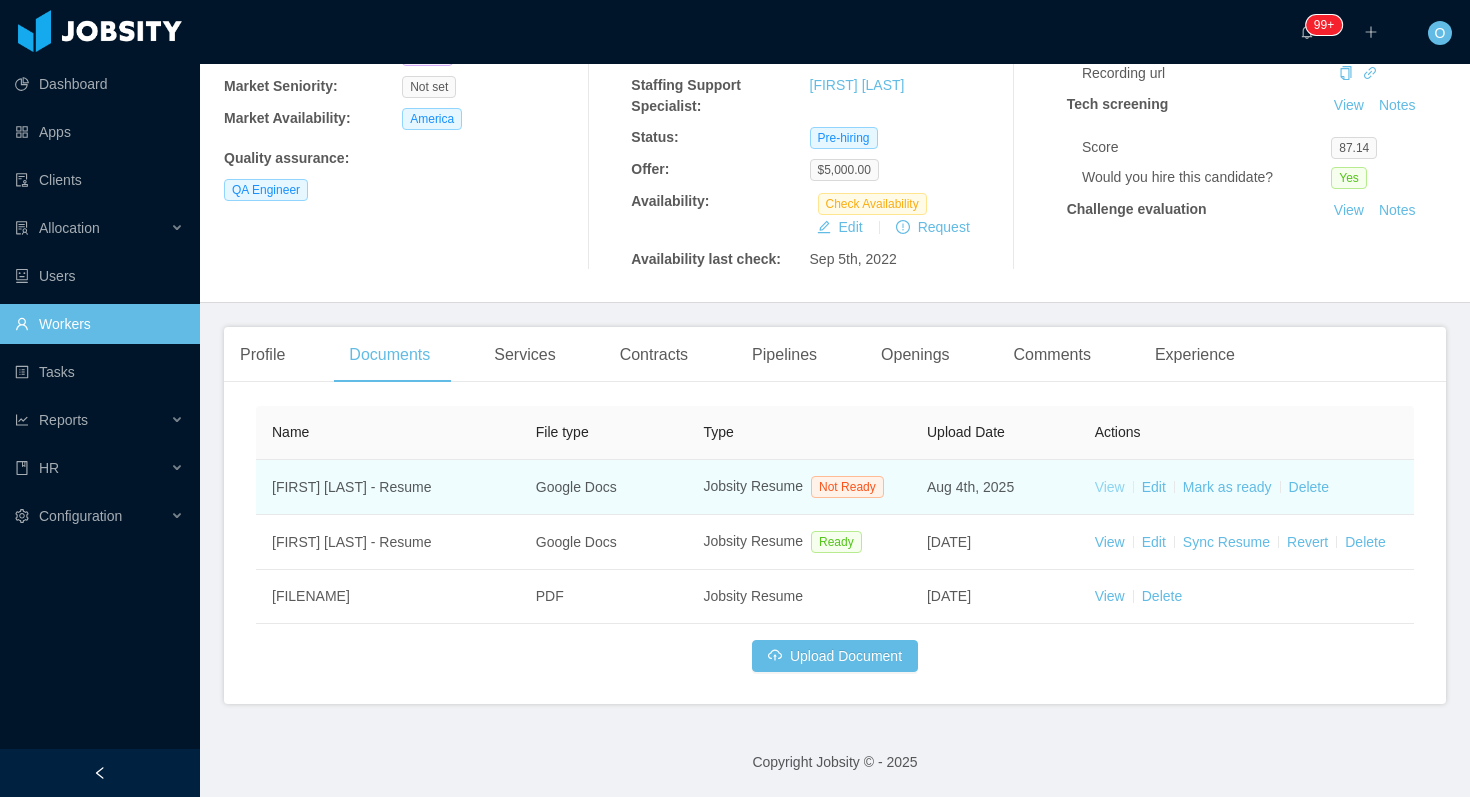 click on "View" at bounding box center [1110, 487] 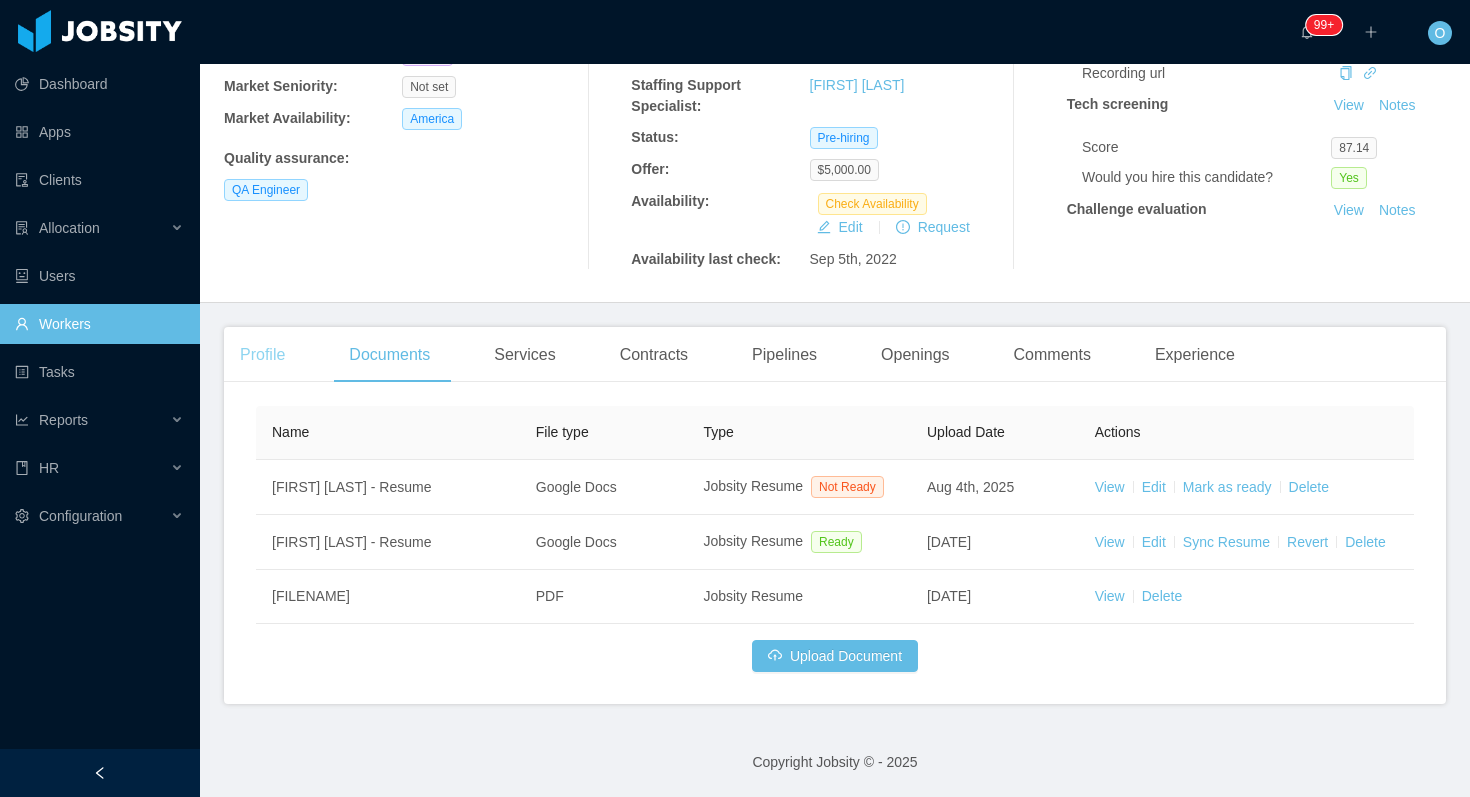 click on "Profile" at bounding box center [262, 355] 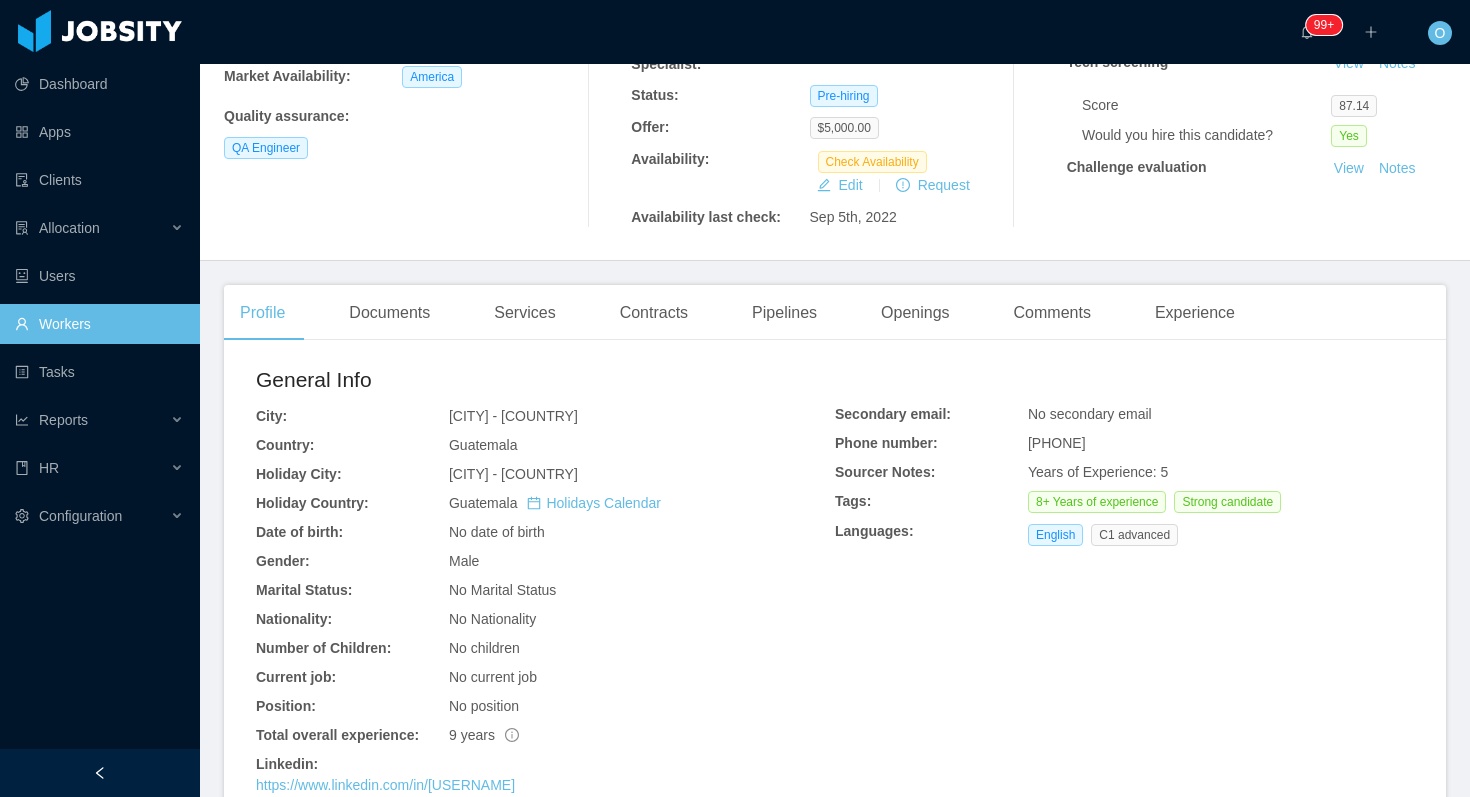 scroll, scrollTop: 0, scrollLeft: 0, axis: both 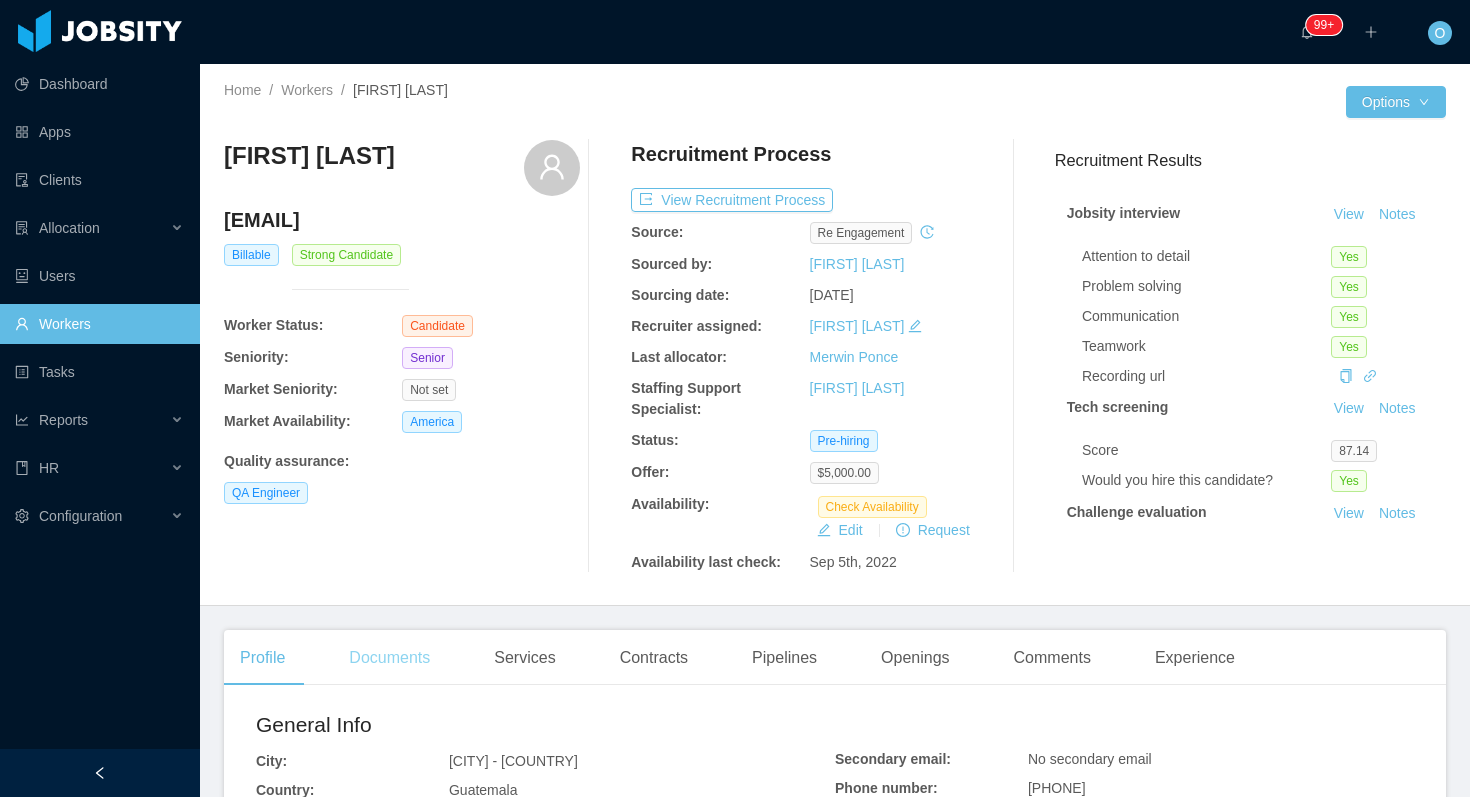 click on "Documents" at bounding box center [389, 658] 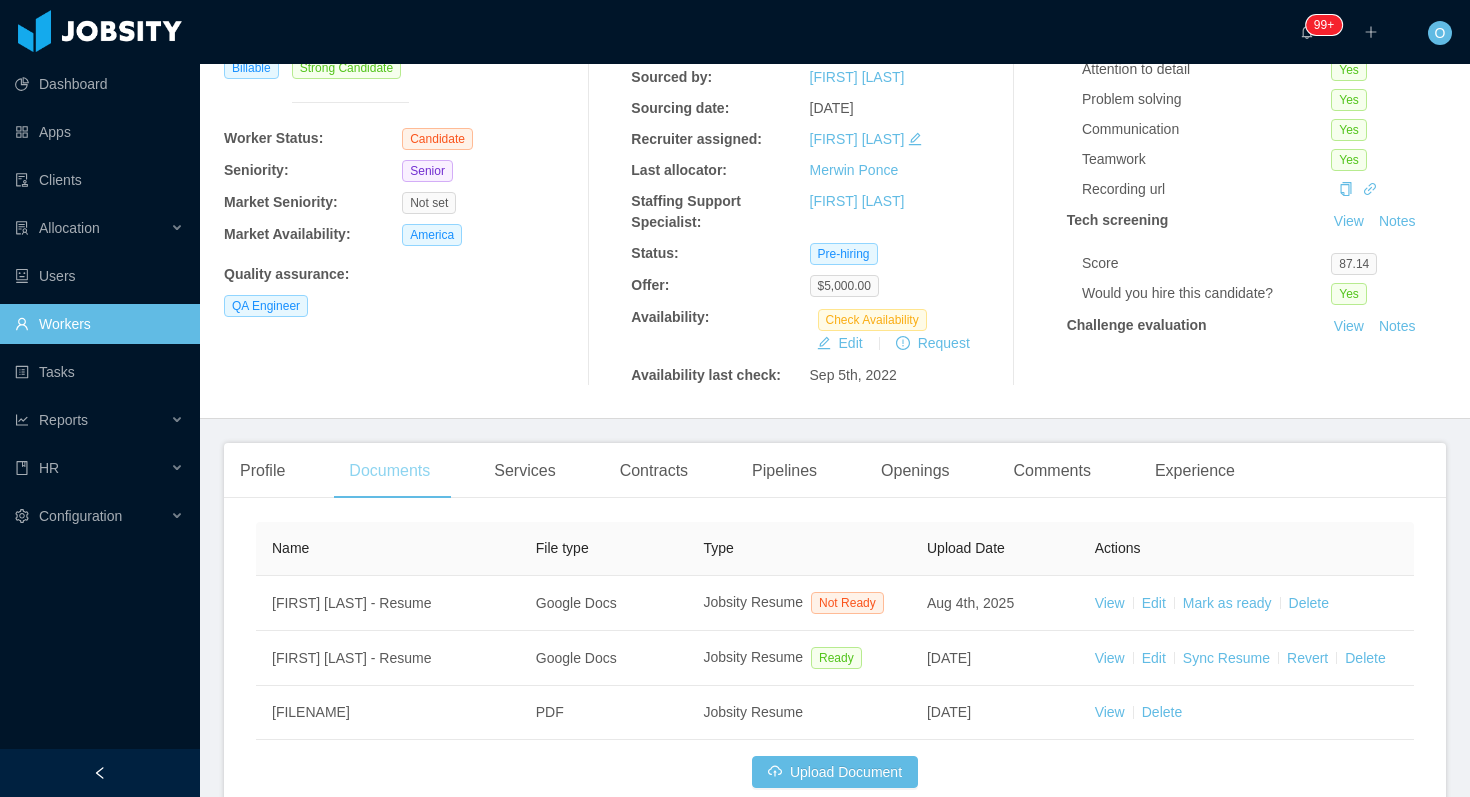 scroll, scrollTop: 345, scrollLeft: 0, axis: vertical 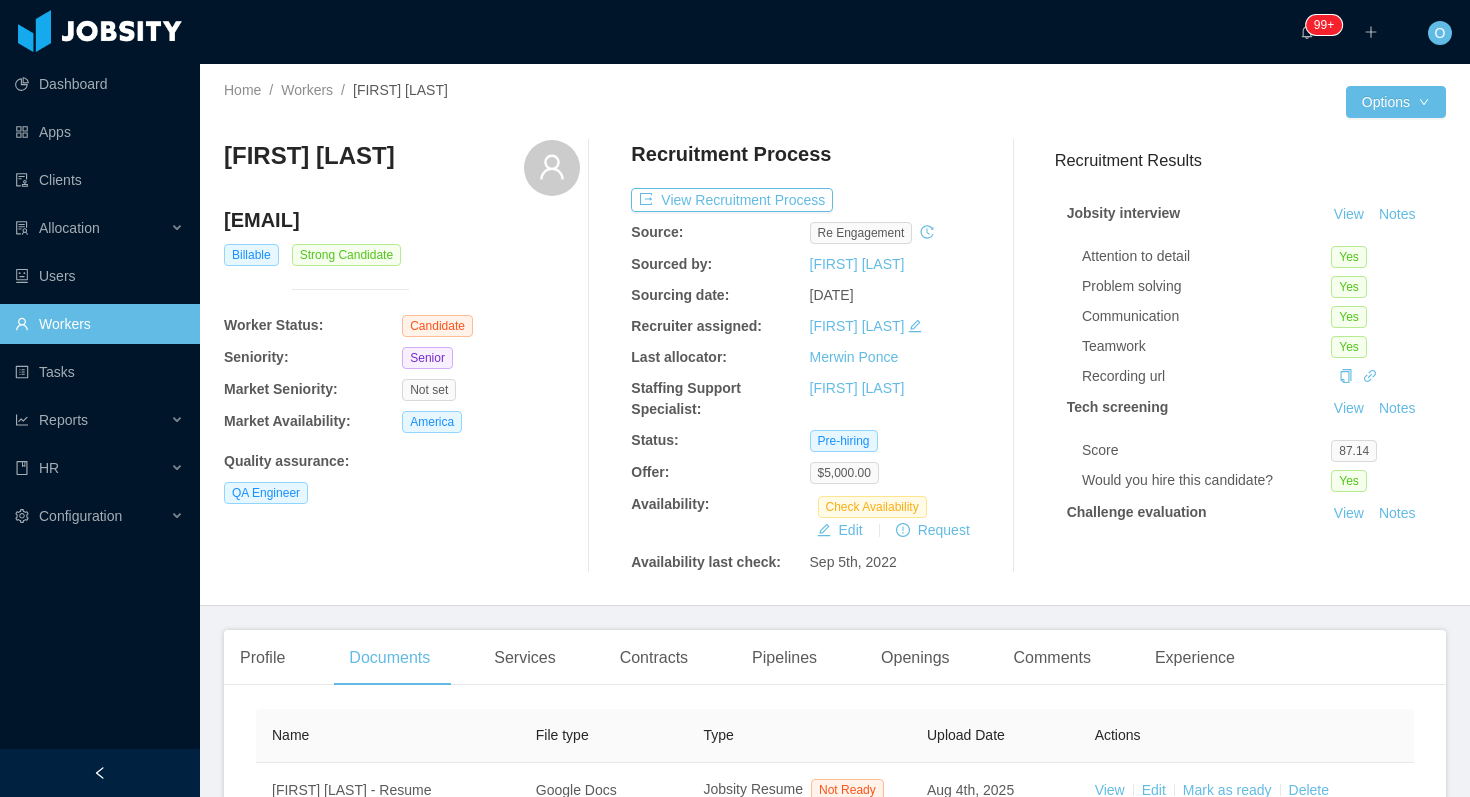 click on "giovannydeleon@gmail.com" at bounding box center (402, 220) 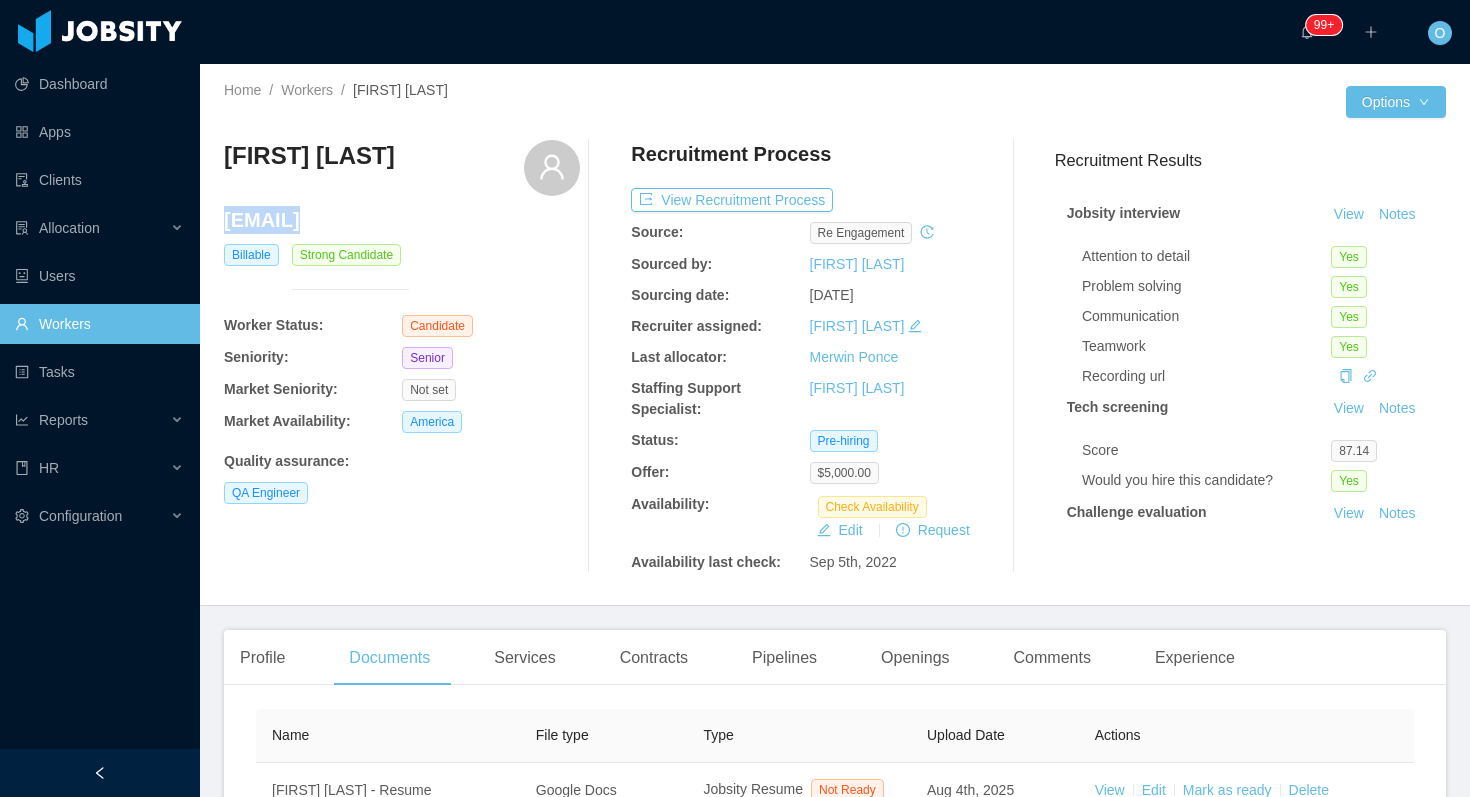click on "giovannydeleon@gmail.com" at bounding box center (402, 220) 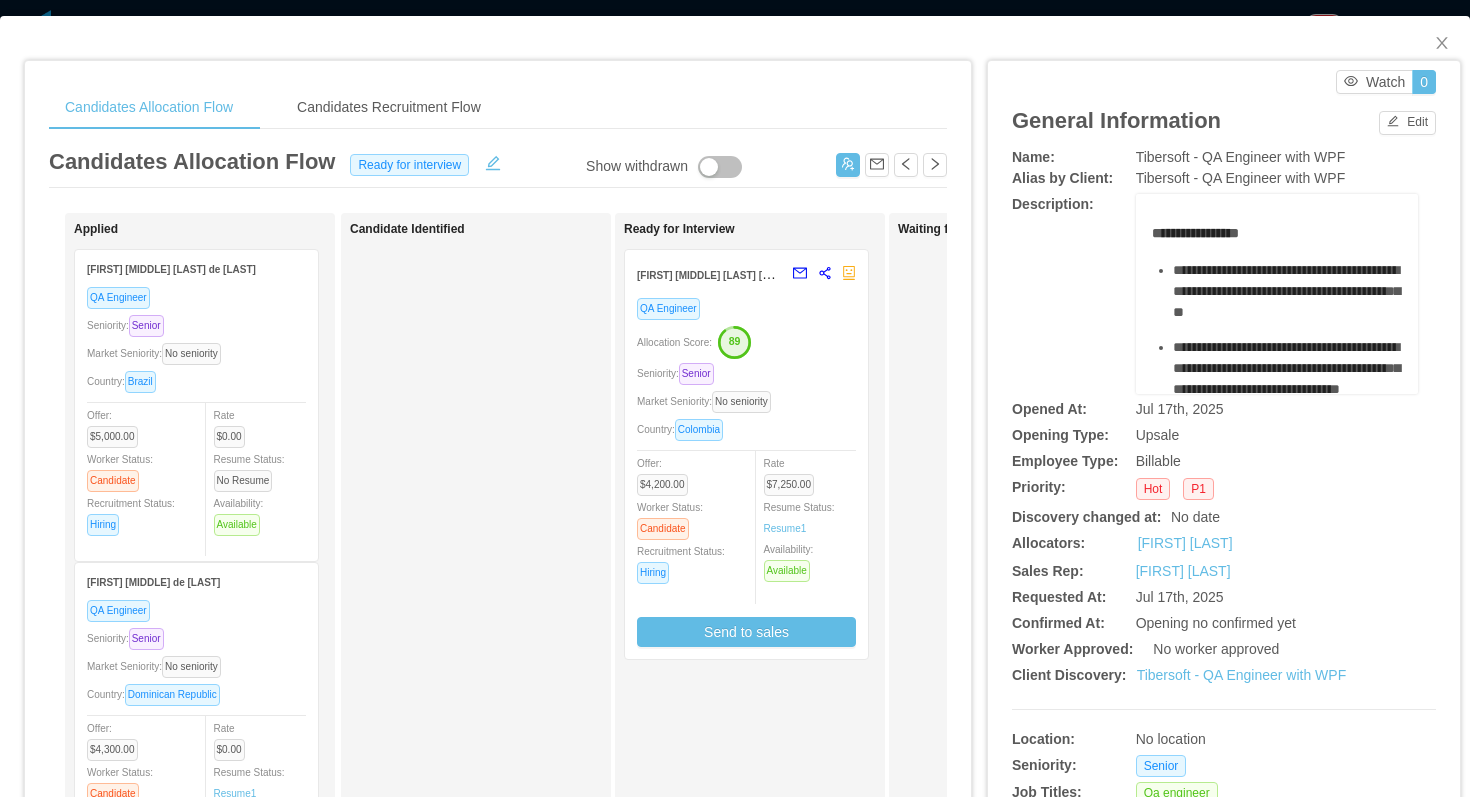 scroll, scrollTop: 0, scrollLeft: 0, axis: both 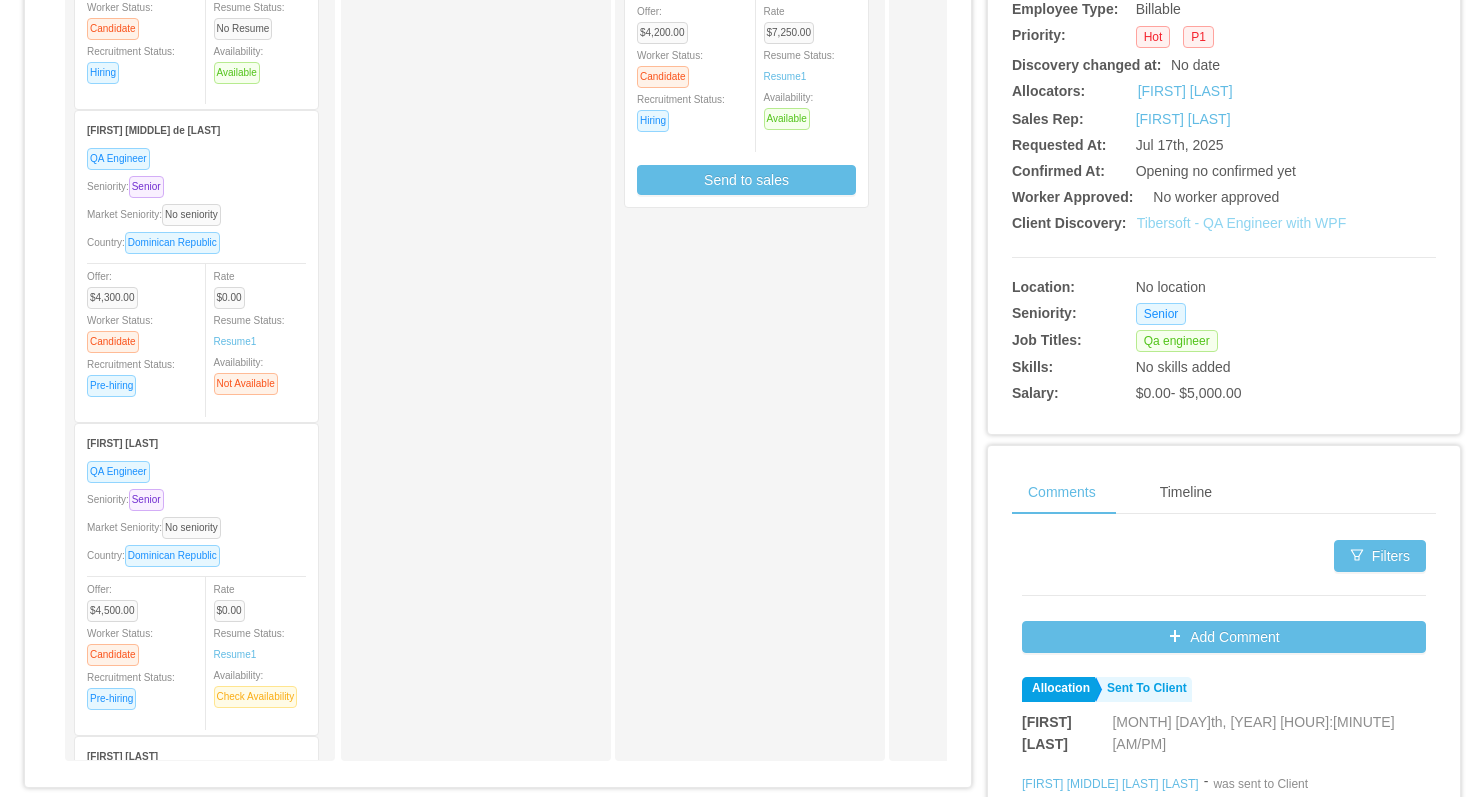 click on "Tibersoft - QA Engineer with WPF" at bounding box center (1242, 223) 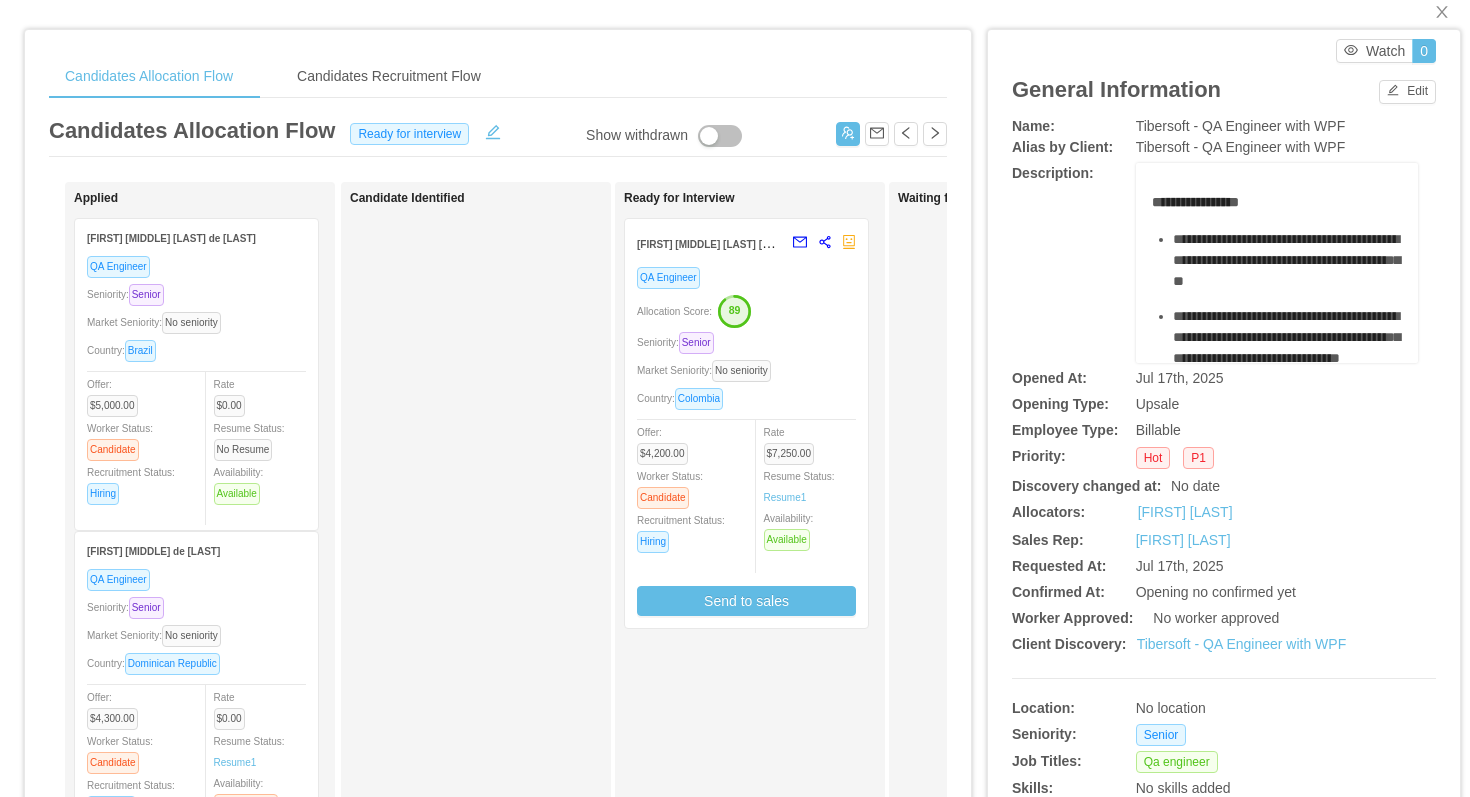 scroll, scrollTop: 0, scrollLeft: 0, axis: both 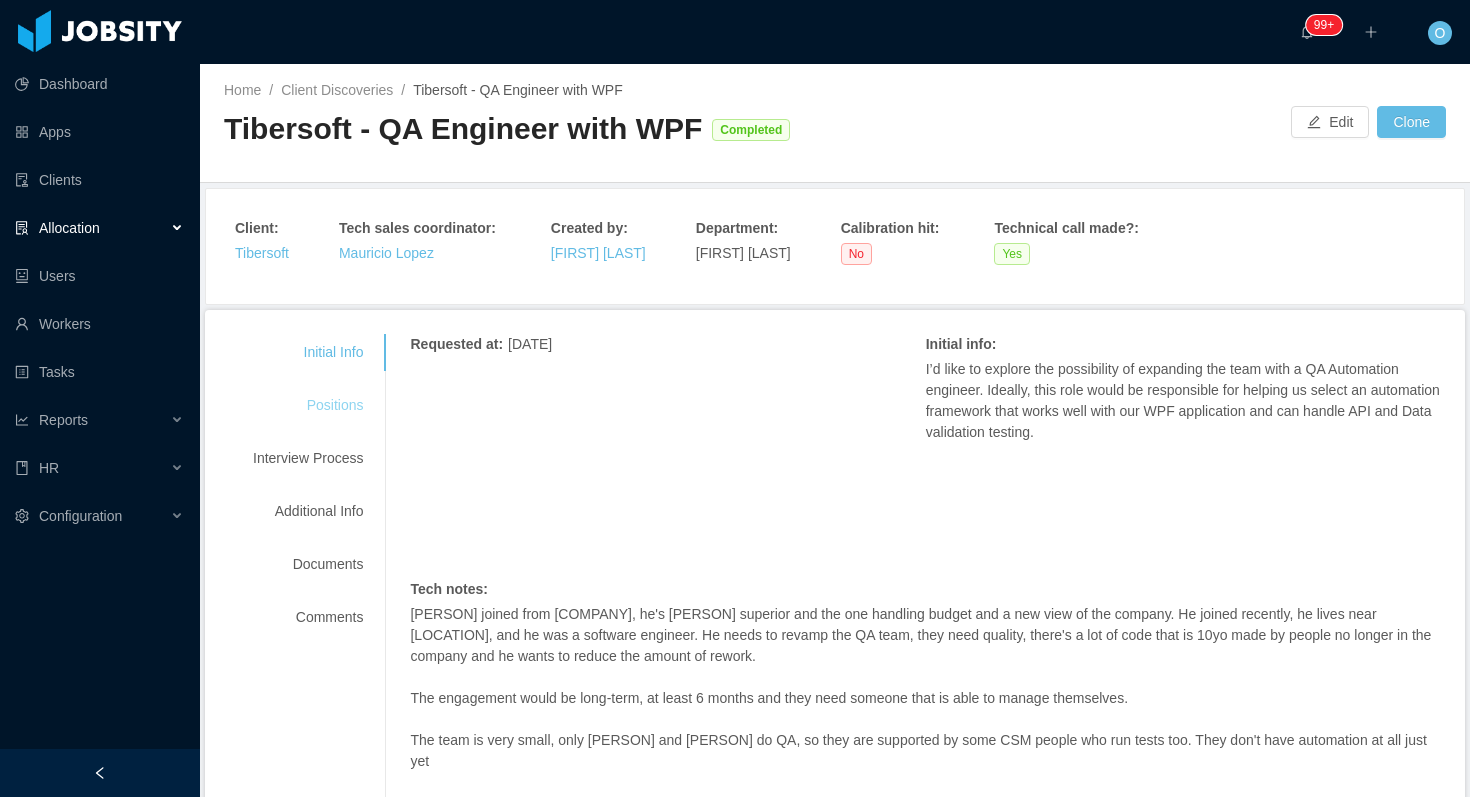 click on "Positions" at bounding box center [308, 405] 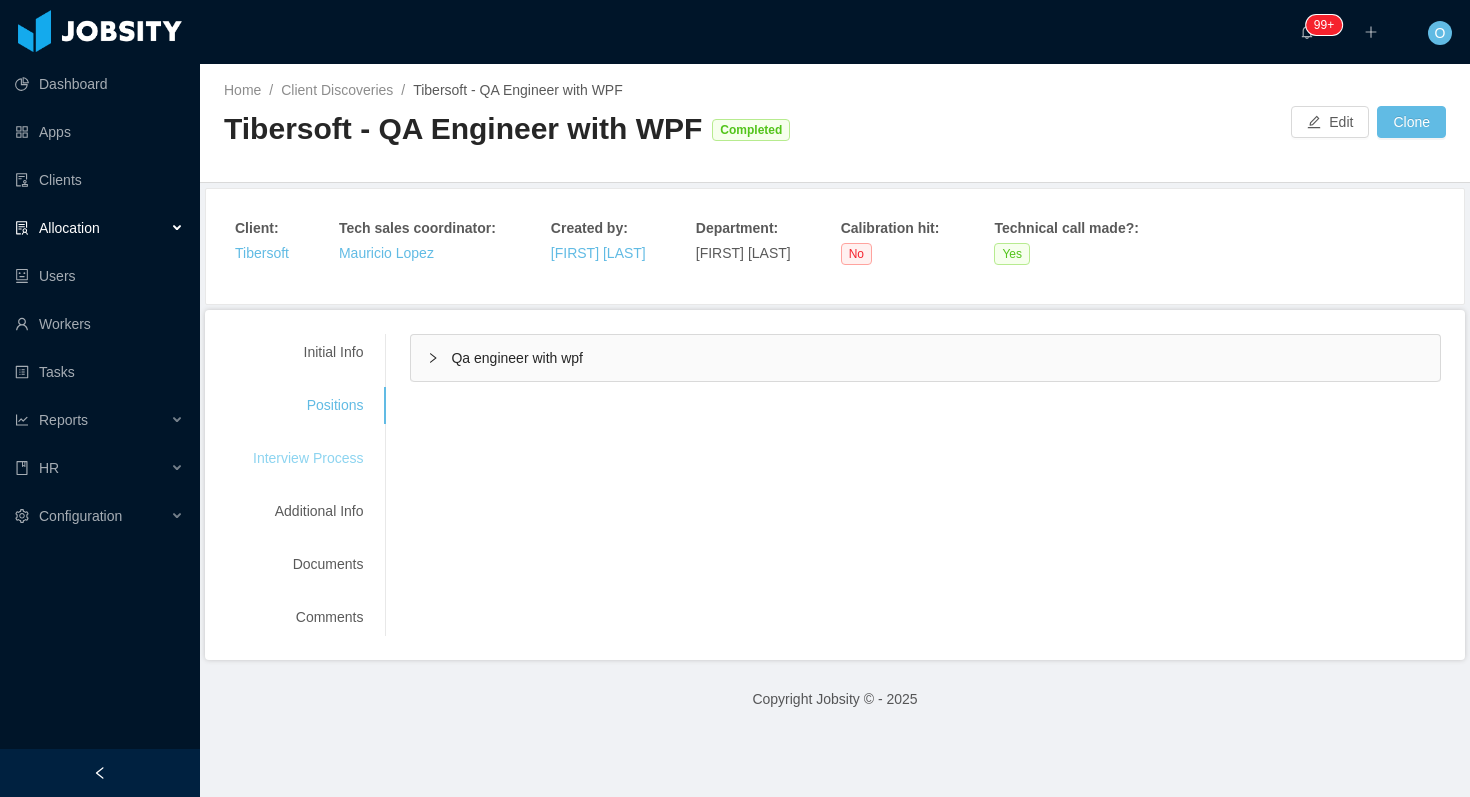 click on "Interview Process" at bounding box center (308, 458) 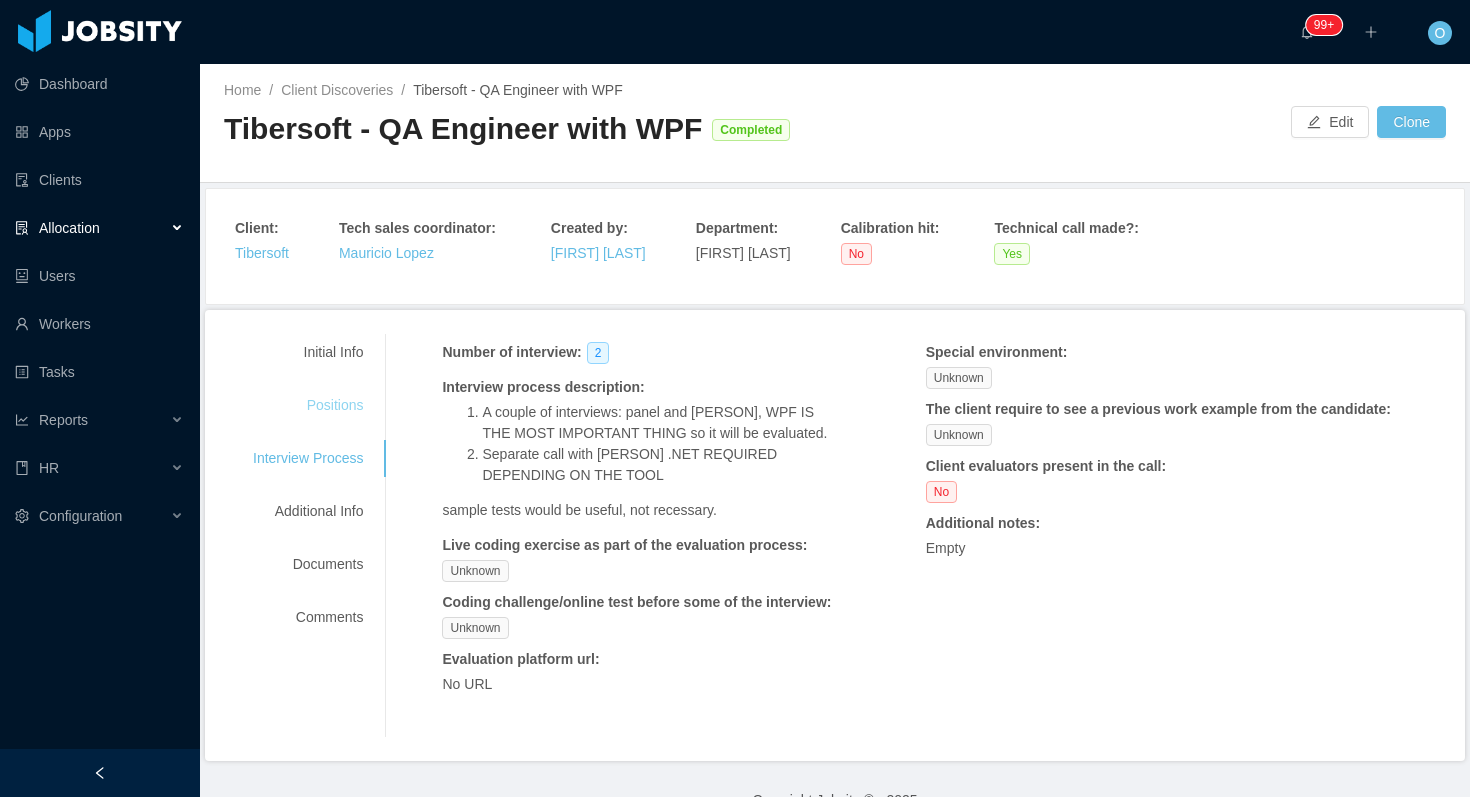 click on "Positions" at bounding box center [308, 405] 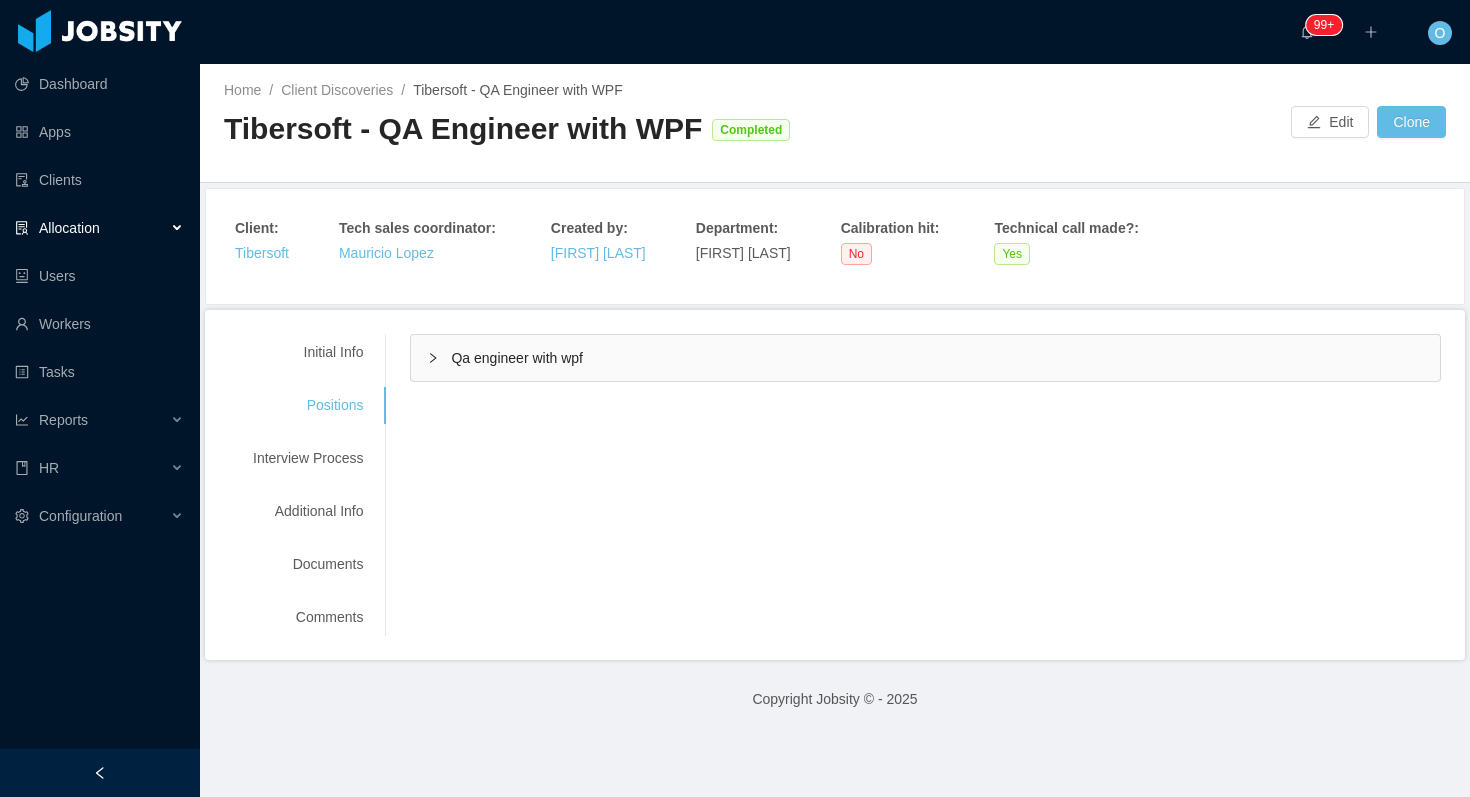 click on "Qa engineer with wpf" at bounding box center (925, 358) 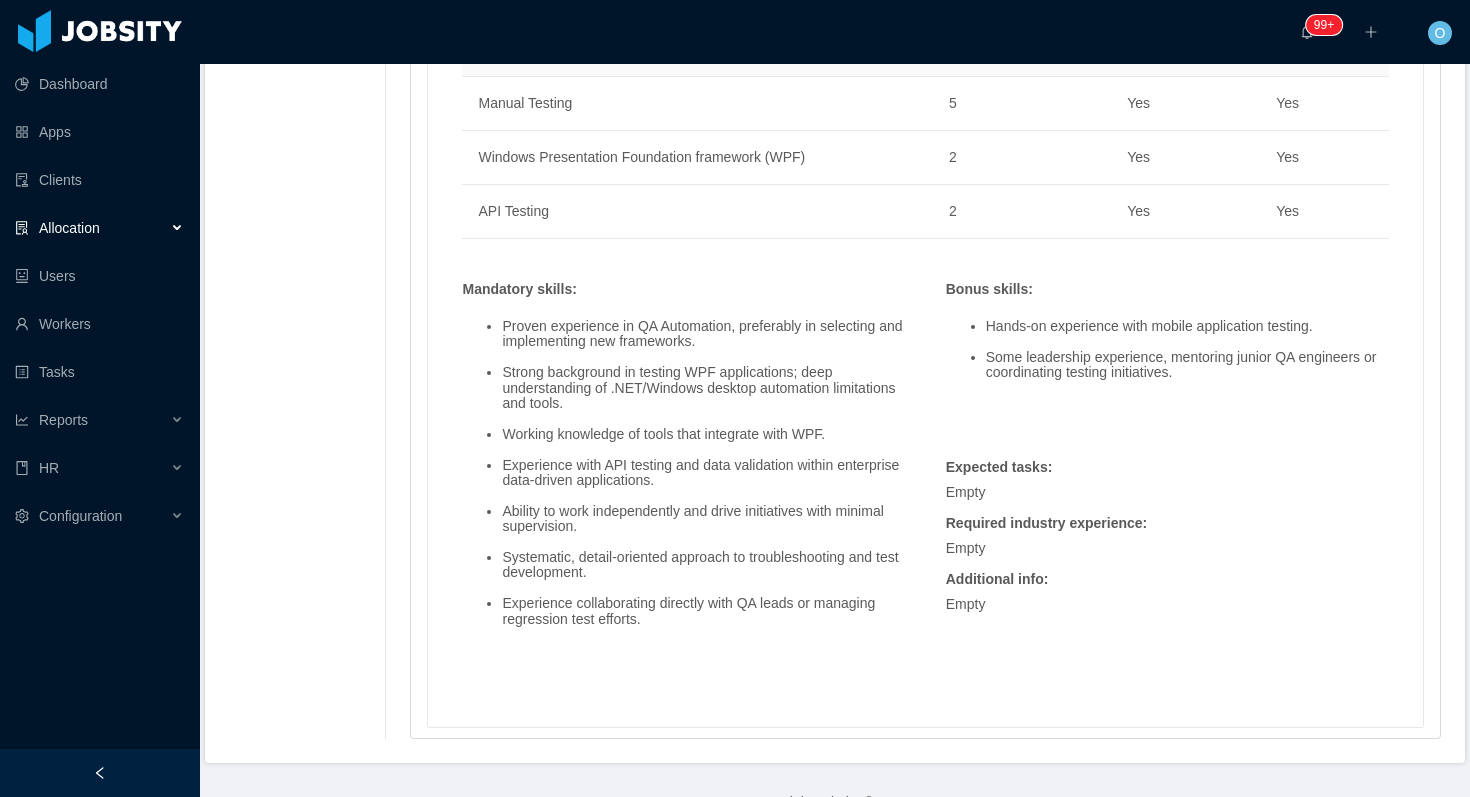 scroll, scrollTop: 1205, scrollLeft: 0, axis: vertical 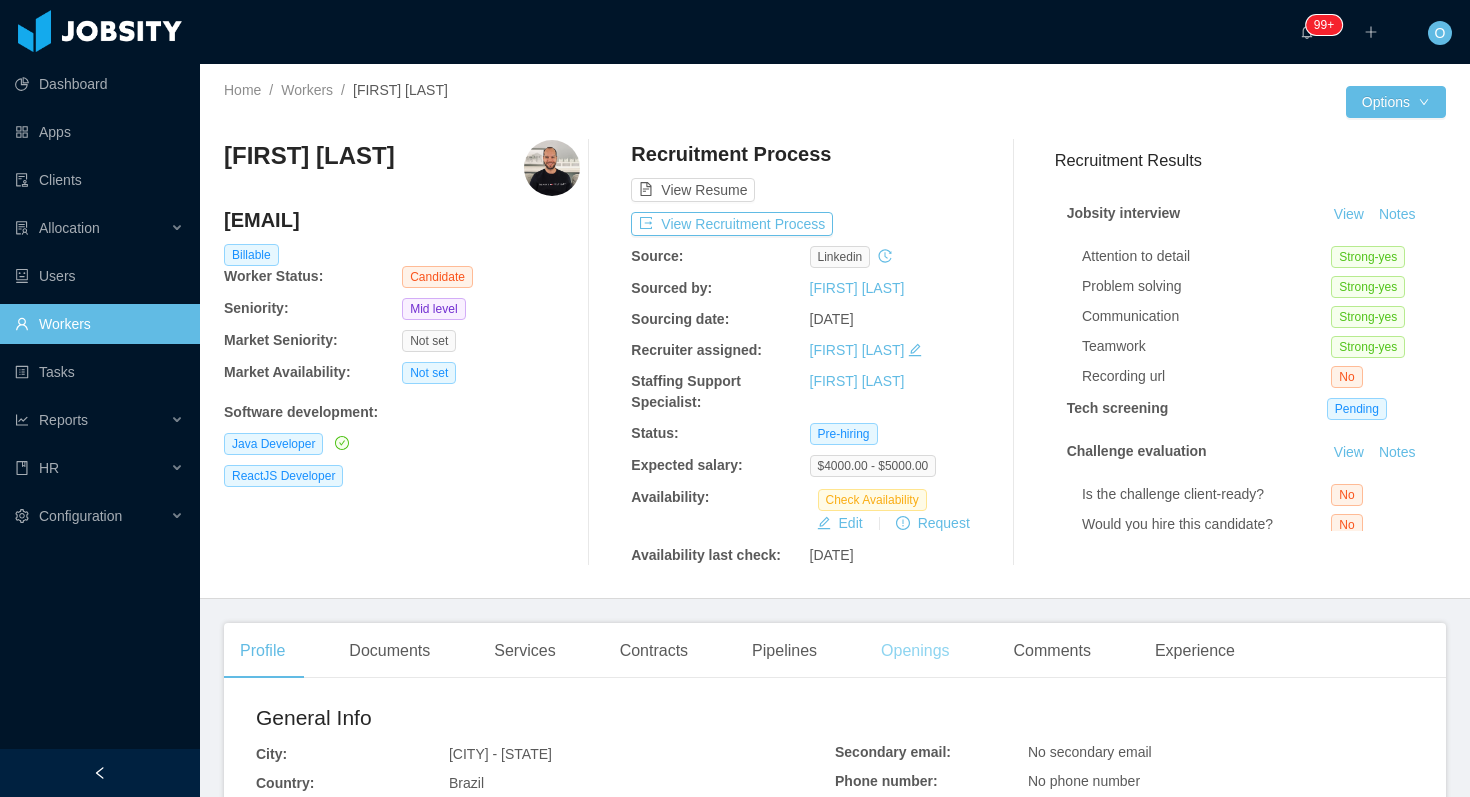 click on "Openings" at bounding box center [915, 651] 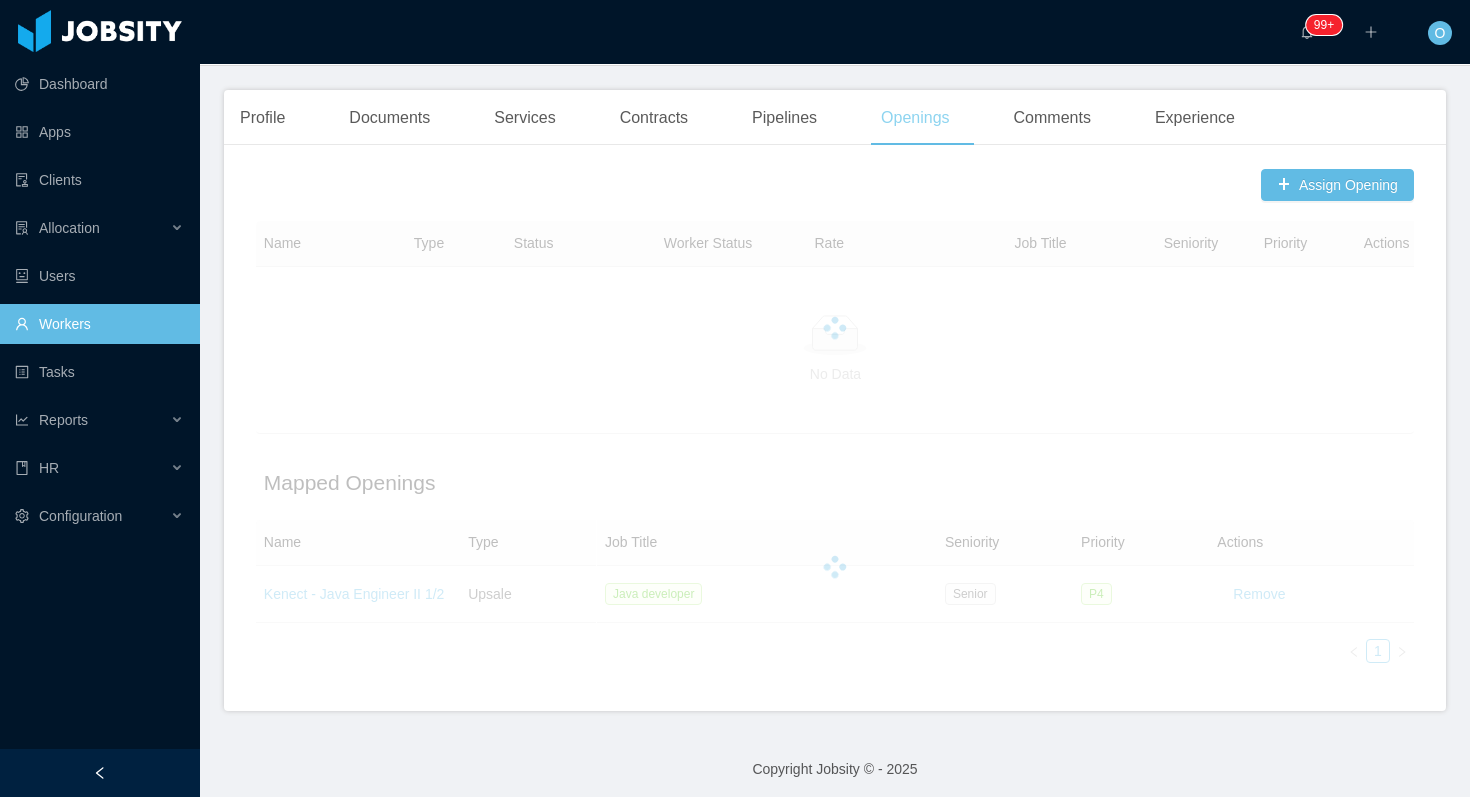 scroll, scrollTop: 540, scrollLeft: 0, axis: vertical 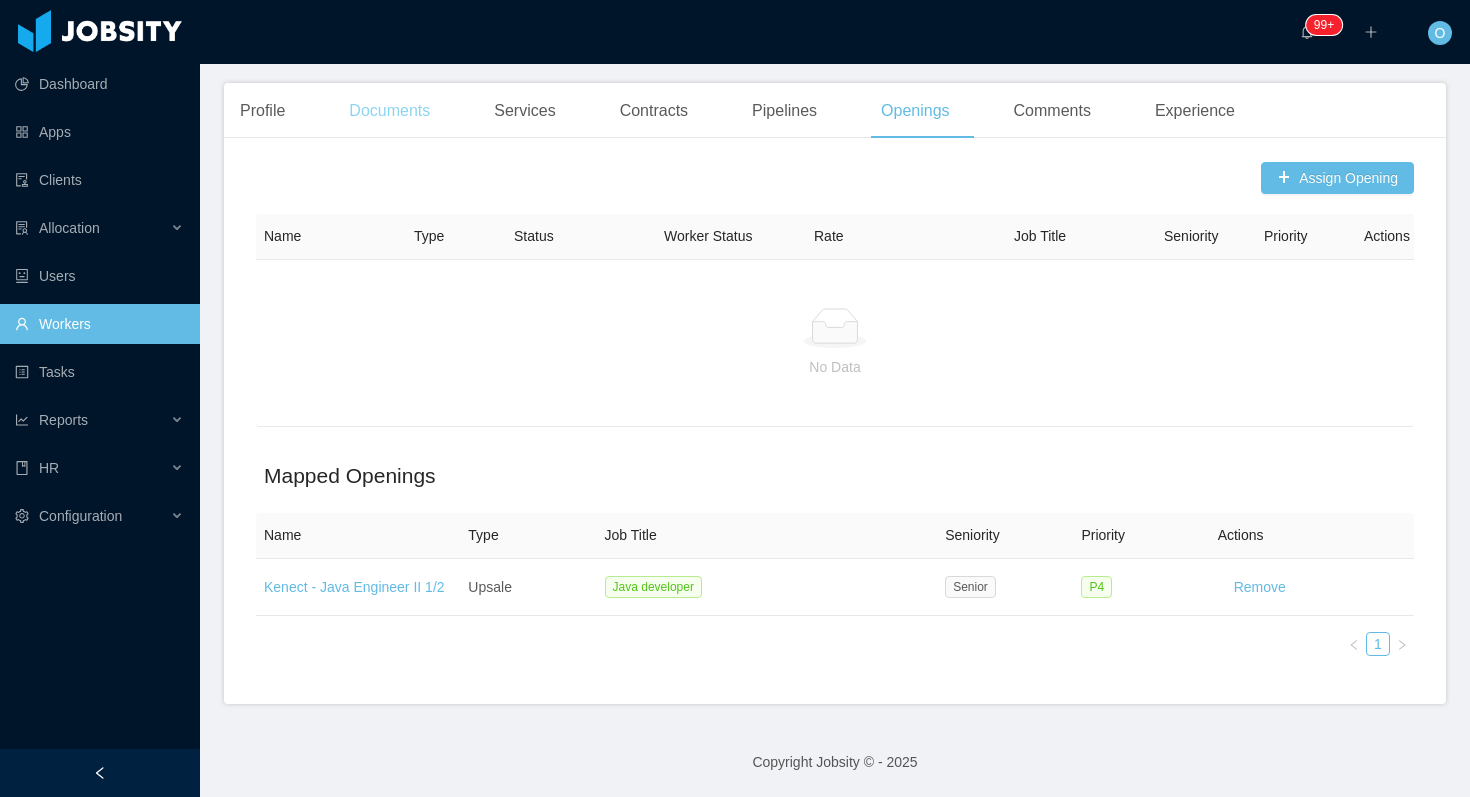click on "Documents" at bounding box center (389, 111) 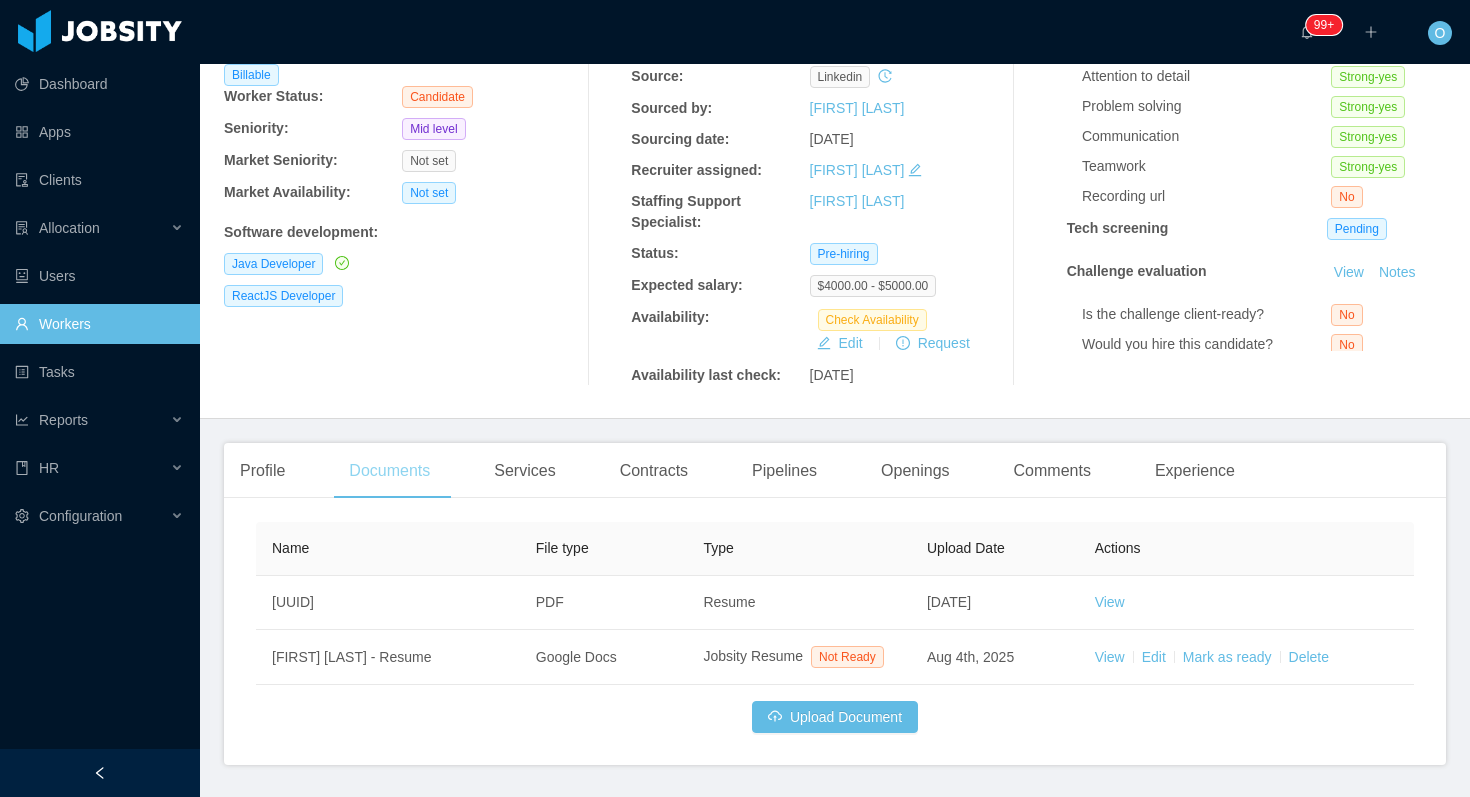scroll, scrollTop: 304, scrollLeft: 0, axis: vertical 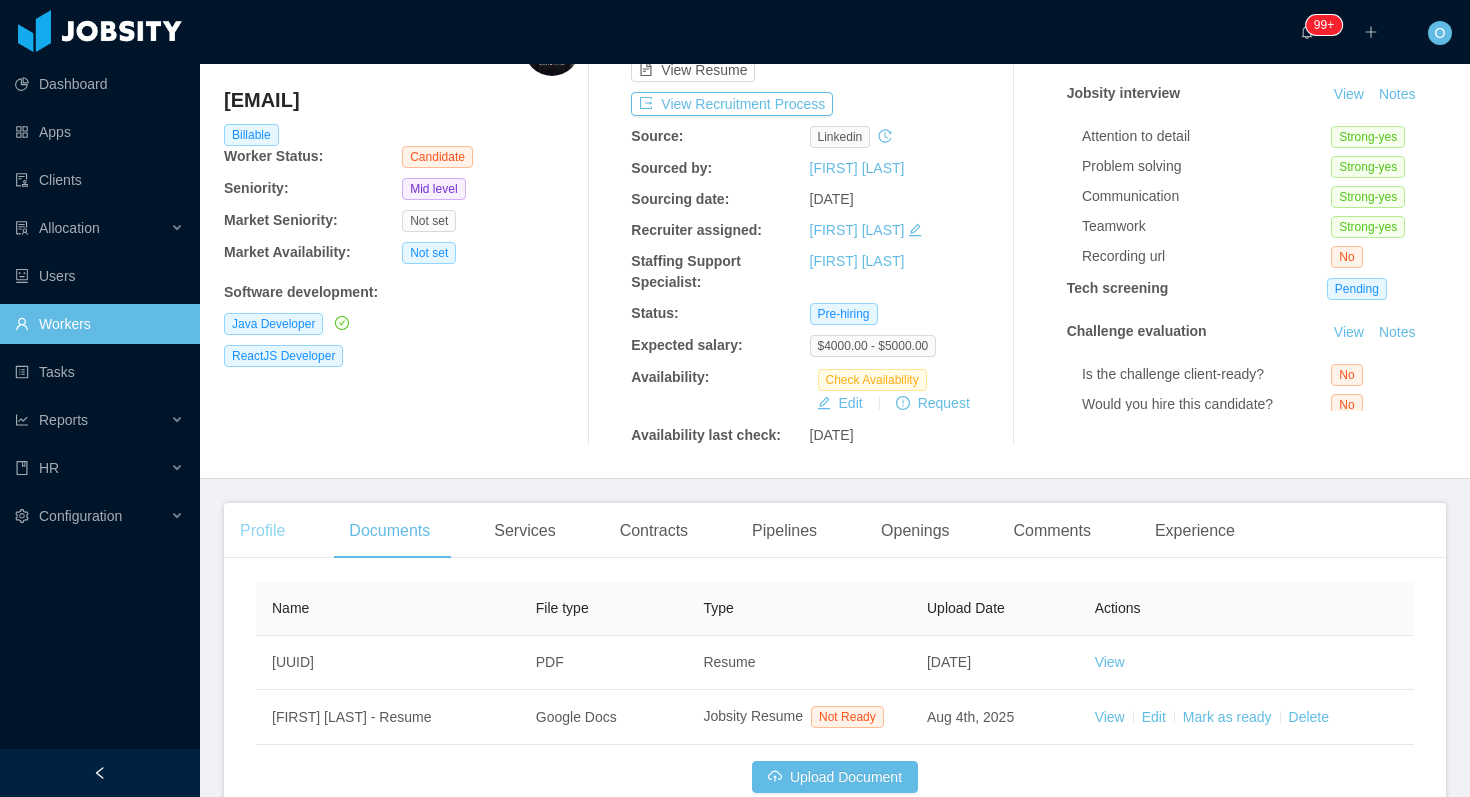click on "Profile" at bounding box center (262, 531) 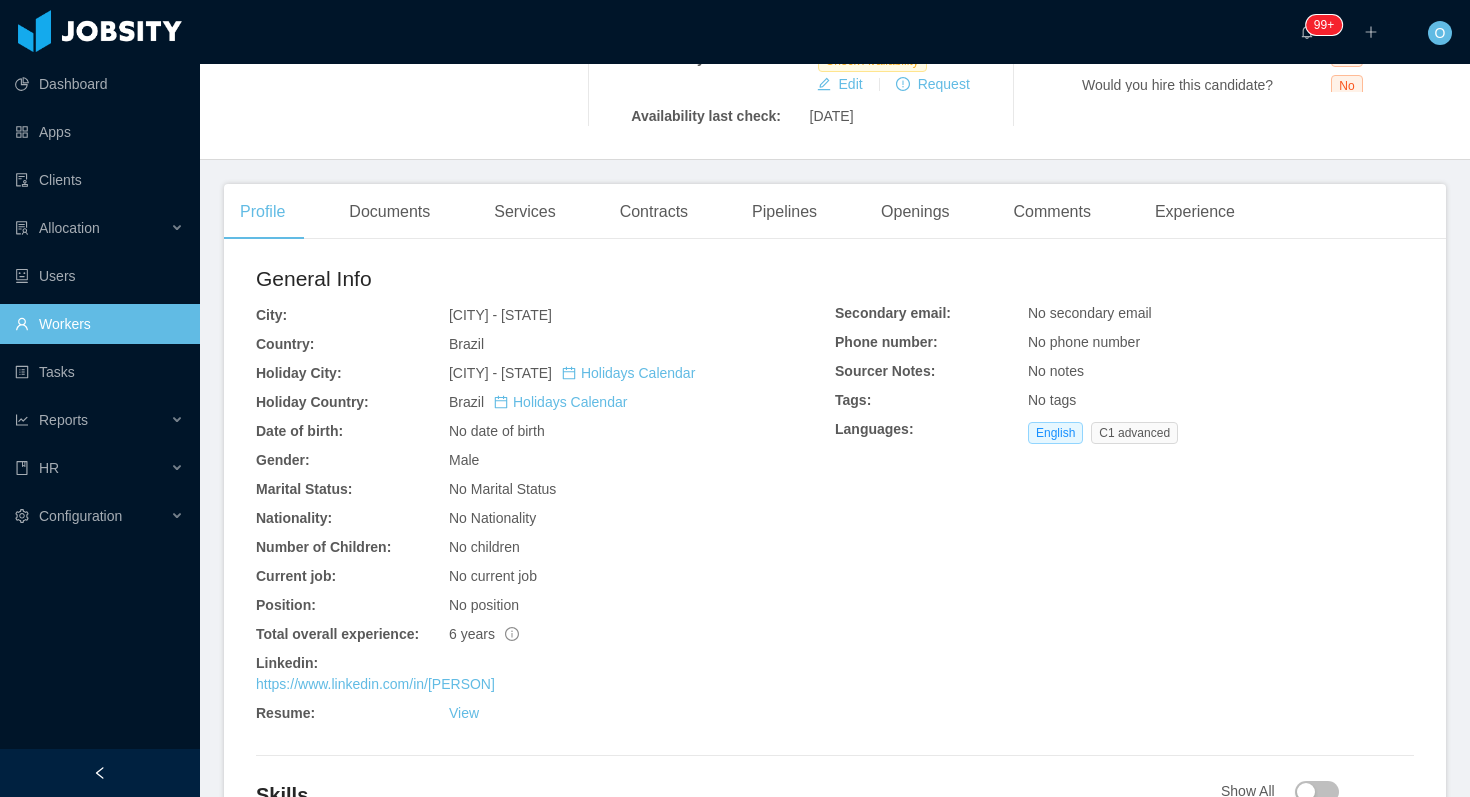 scroll, scrollTop: 451, scrollLeft: 0, axis: vertical 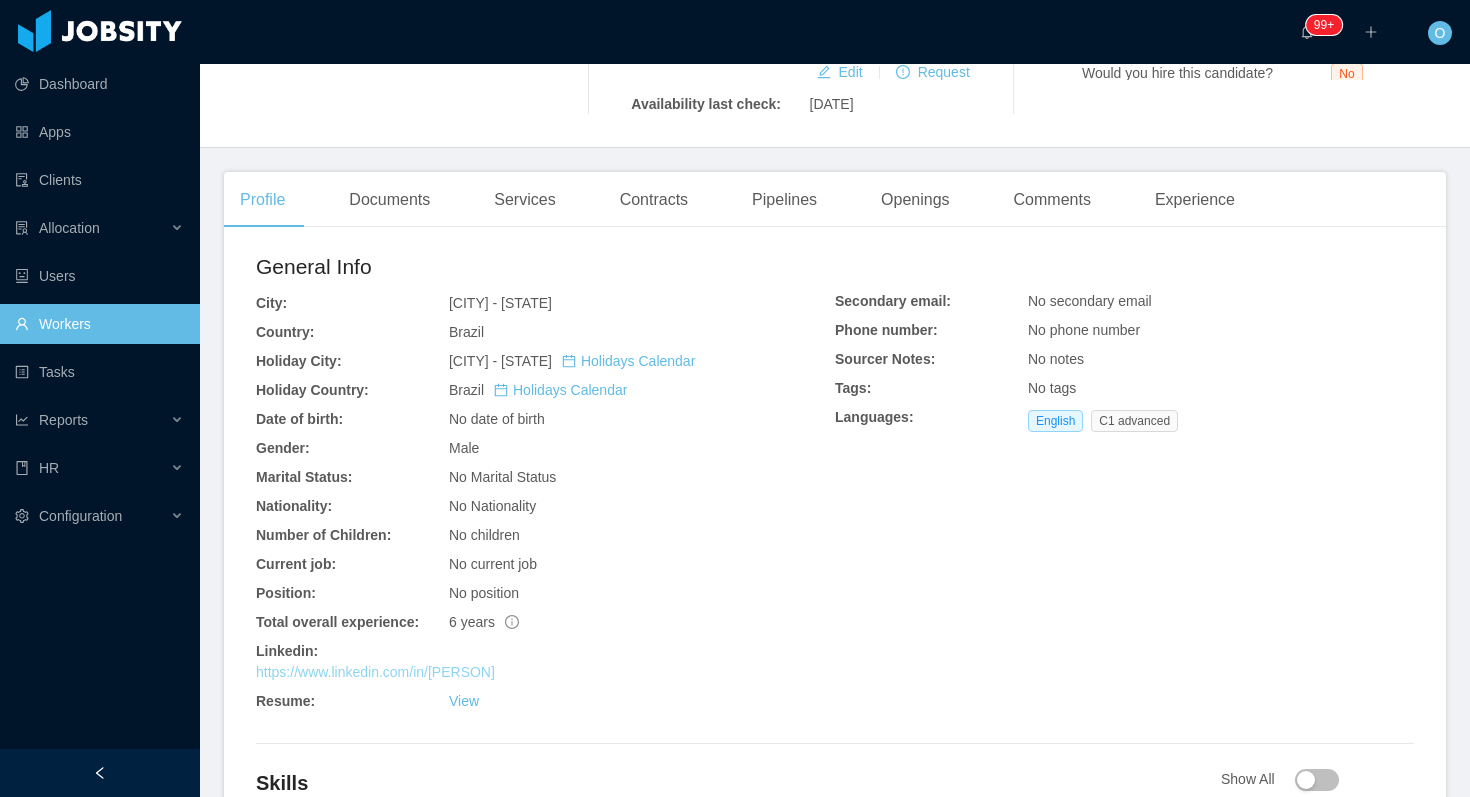 click on "https://www.linkedin.com/in/mateus-cesar-3a444652" at bounding box center (375, 672) 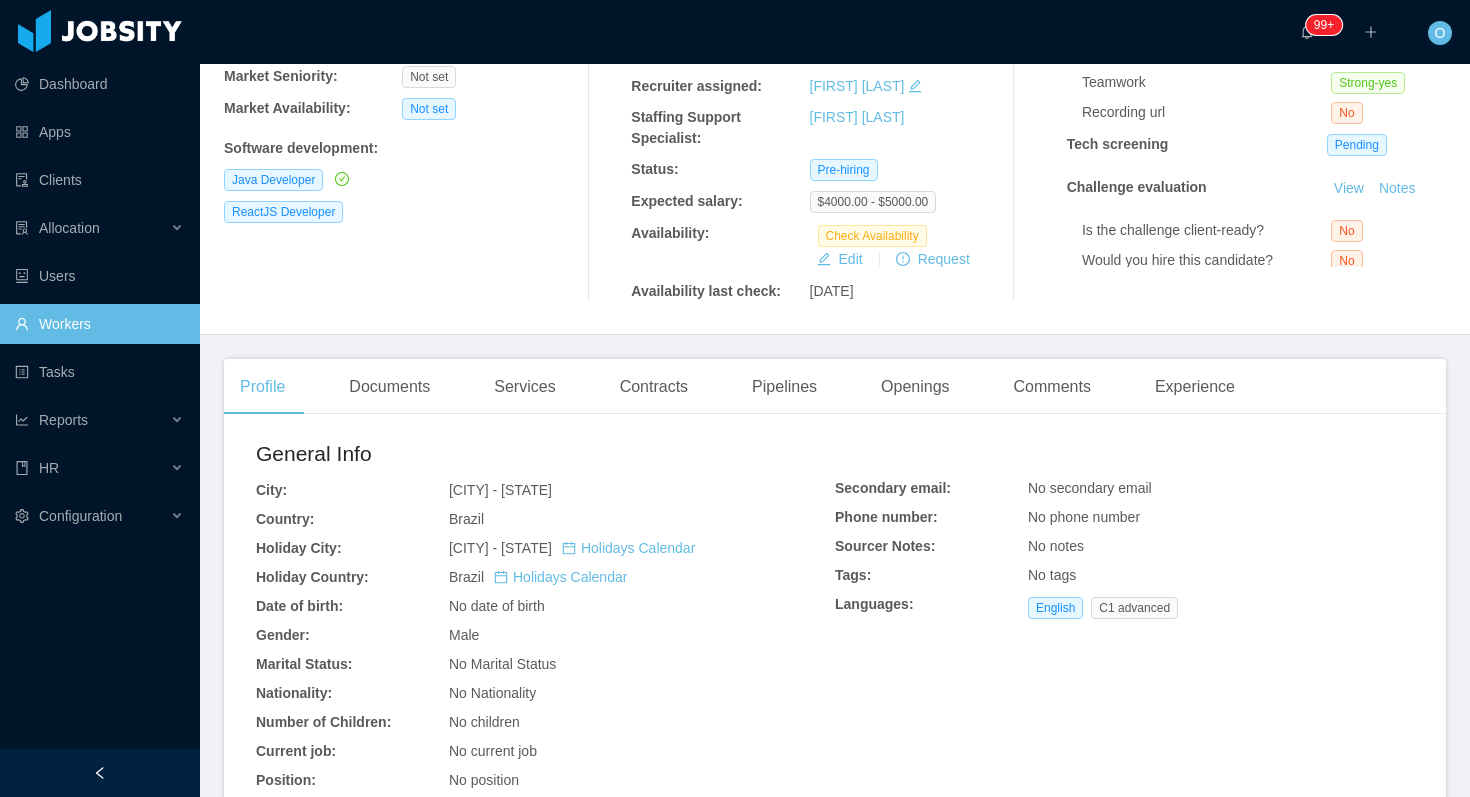 scroll, scrollTop: 0, scrollLeft: 0, axis: both 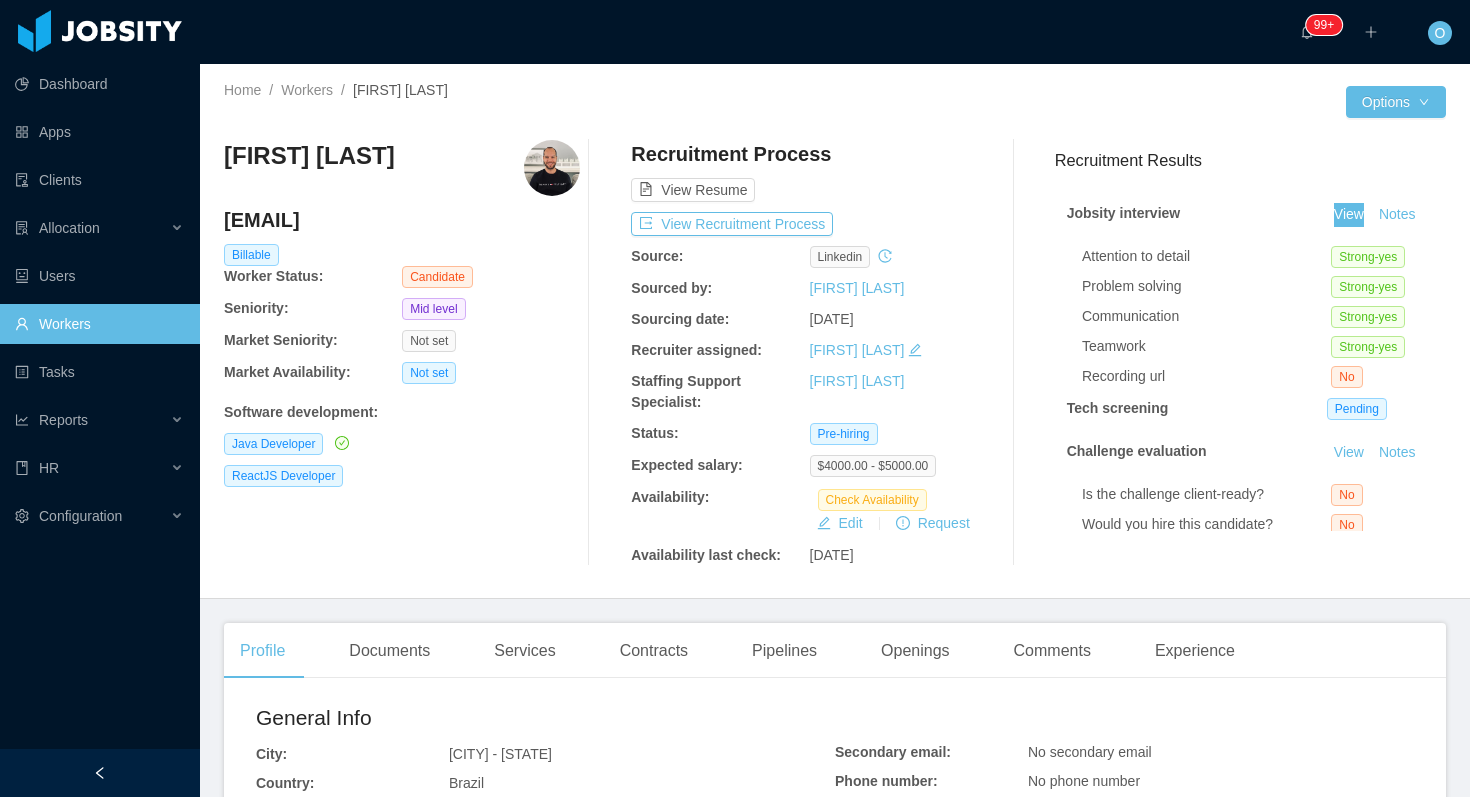 drag, startPoint x: 1341, startPoint y: 216, endPoint x: 195, endPoint y: 12, distance: 1164.0155 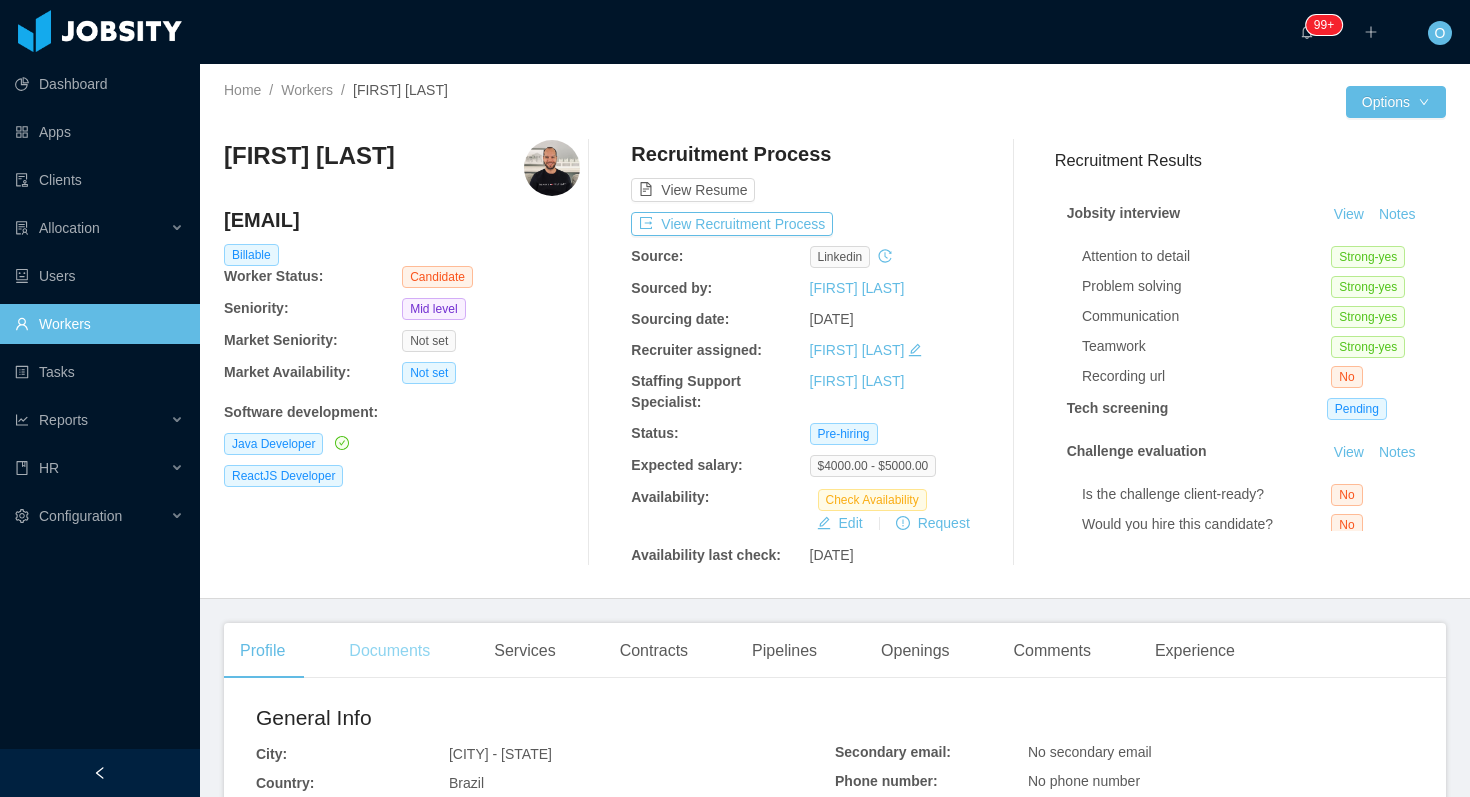 click on "Documents" at bounding box center [389, 651] 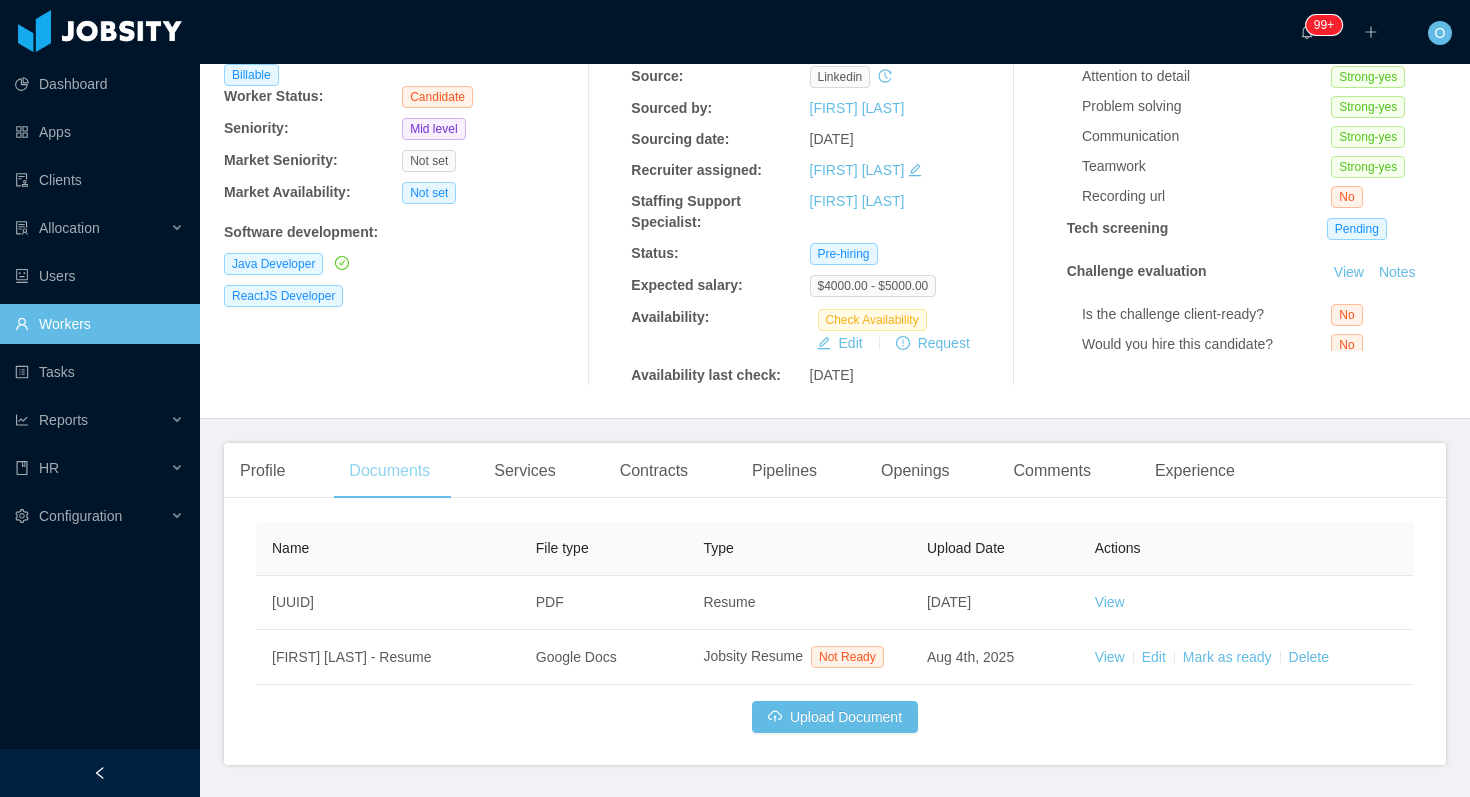 scroll, scrollTop: 260, scrollLeft: 0, axis: vertical 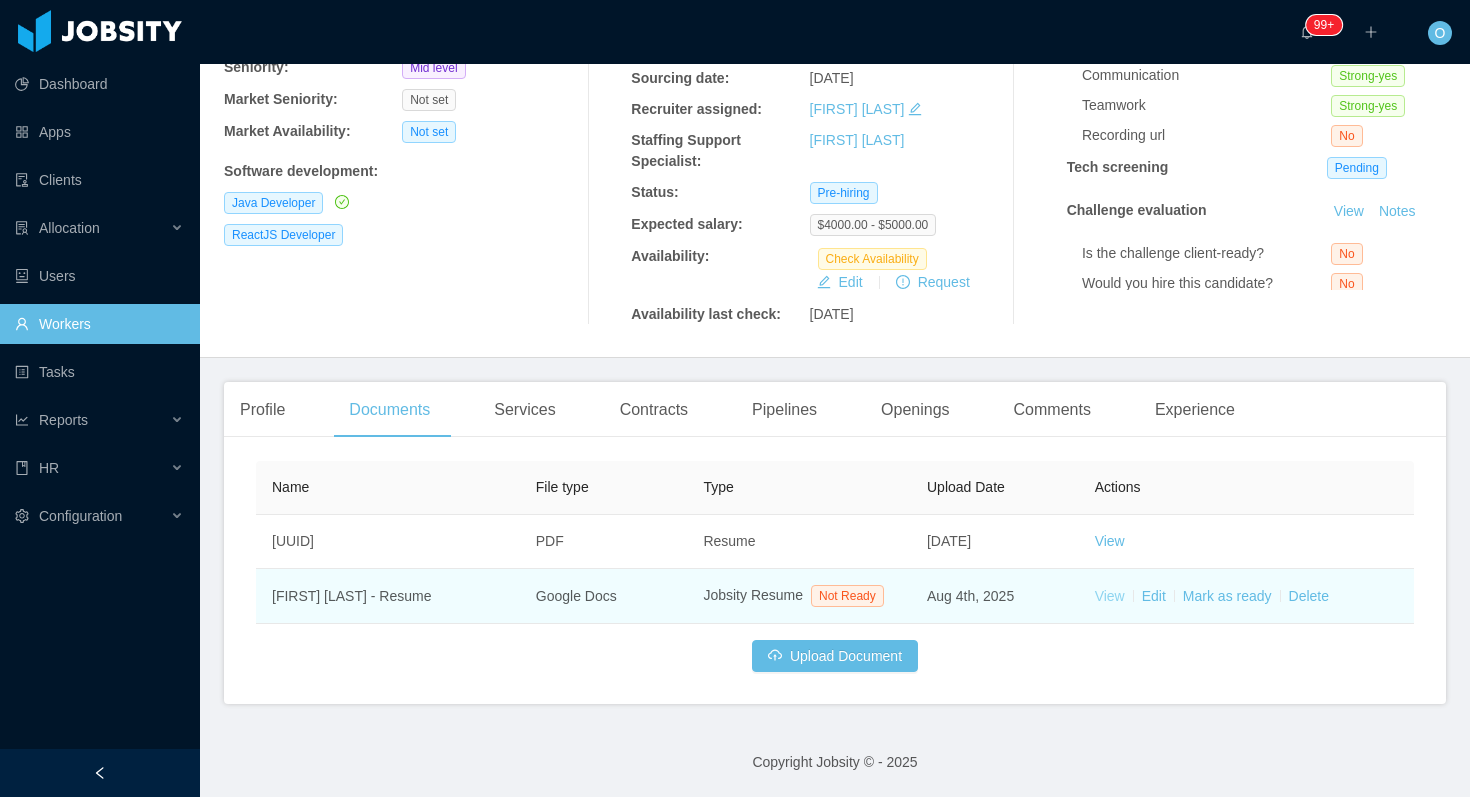 click on "View" at bounding box center (1110, 596) 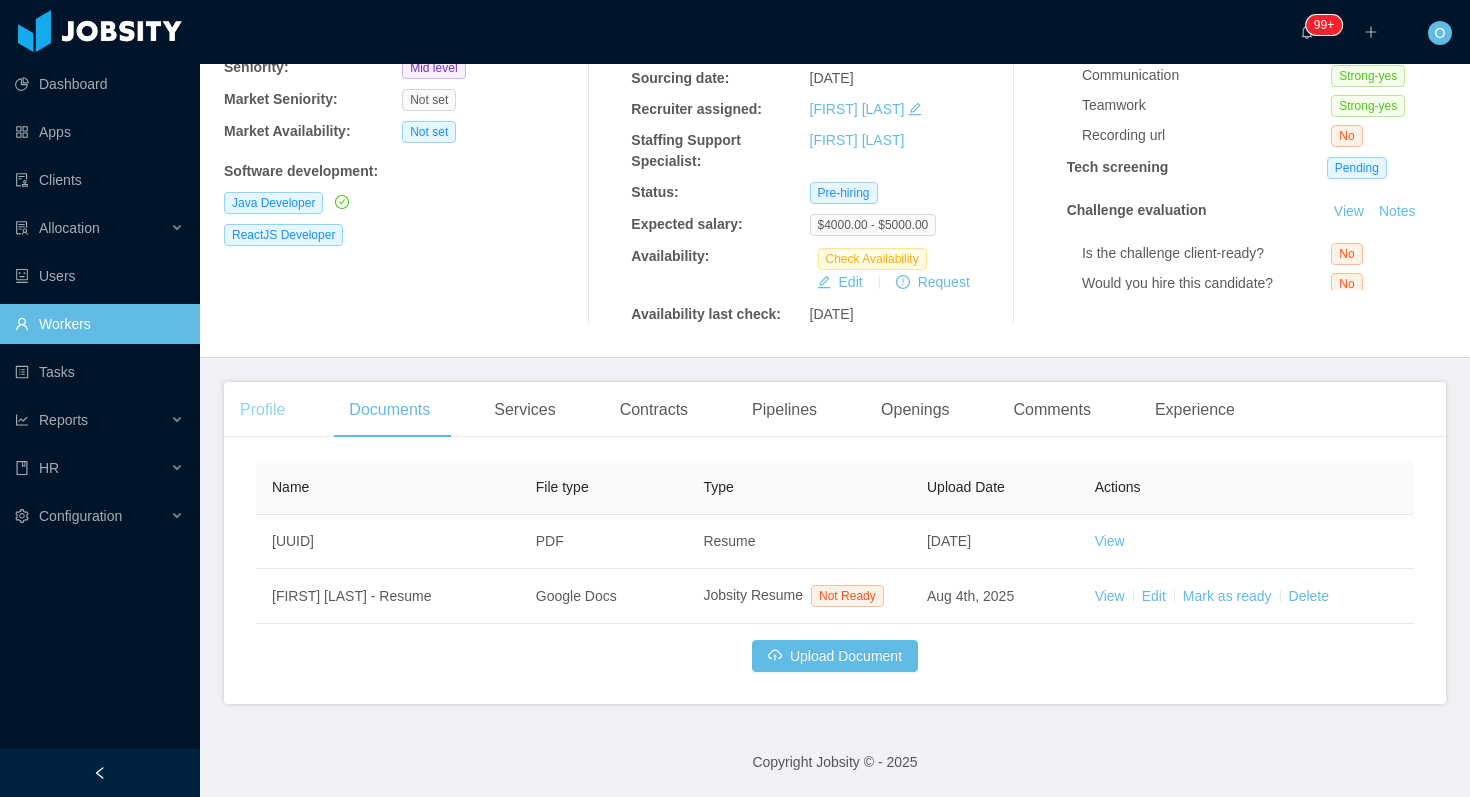 click on "Profile" at bounding box center [262, 410] 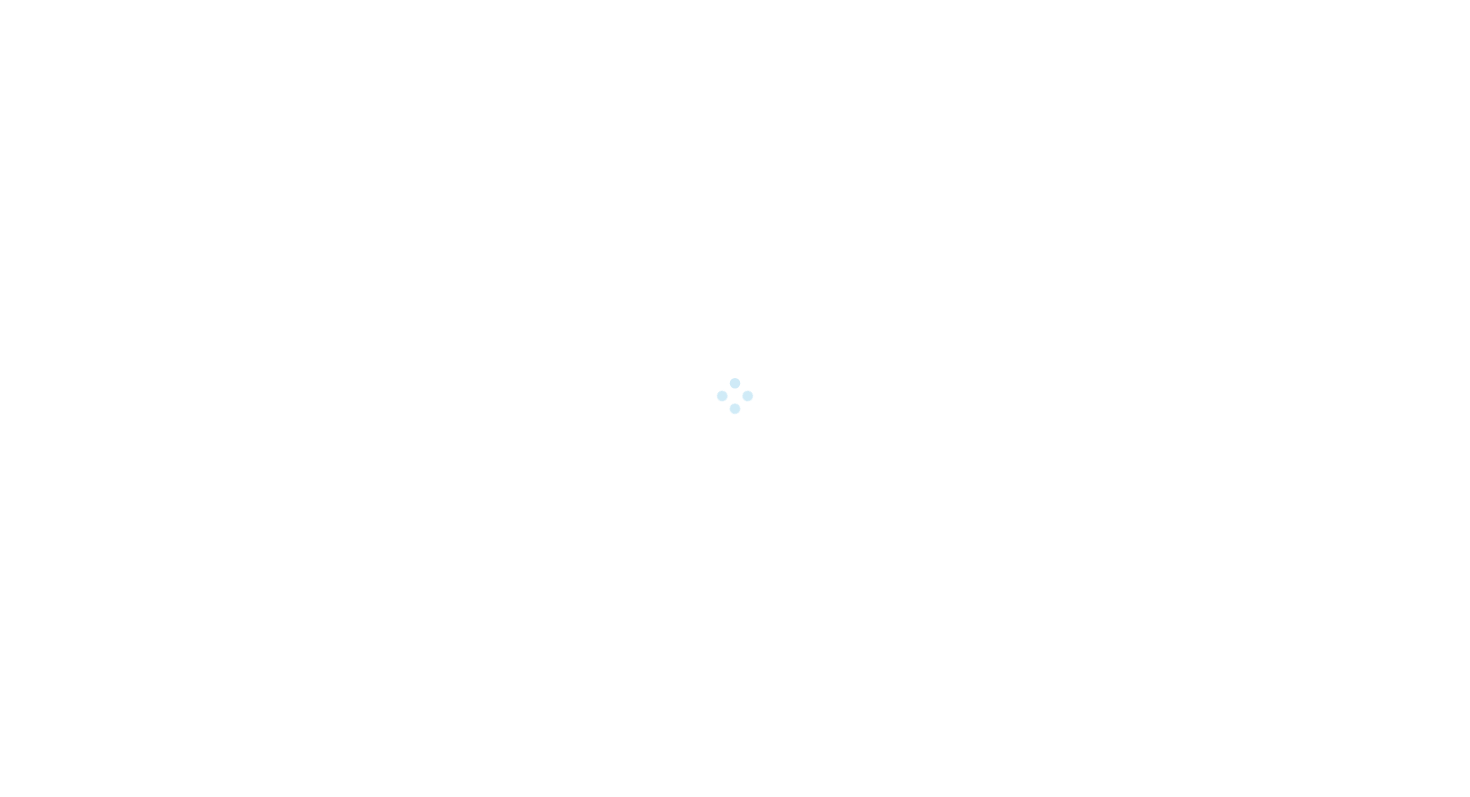 scroll, scrollTop: 0, scrollLeft: 0, axis: both 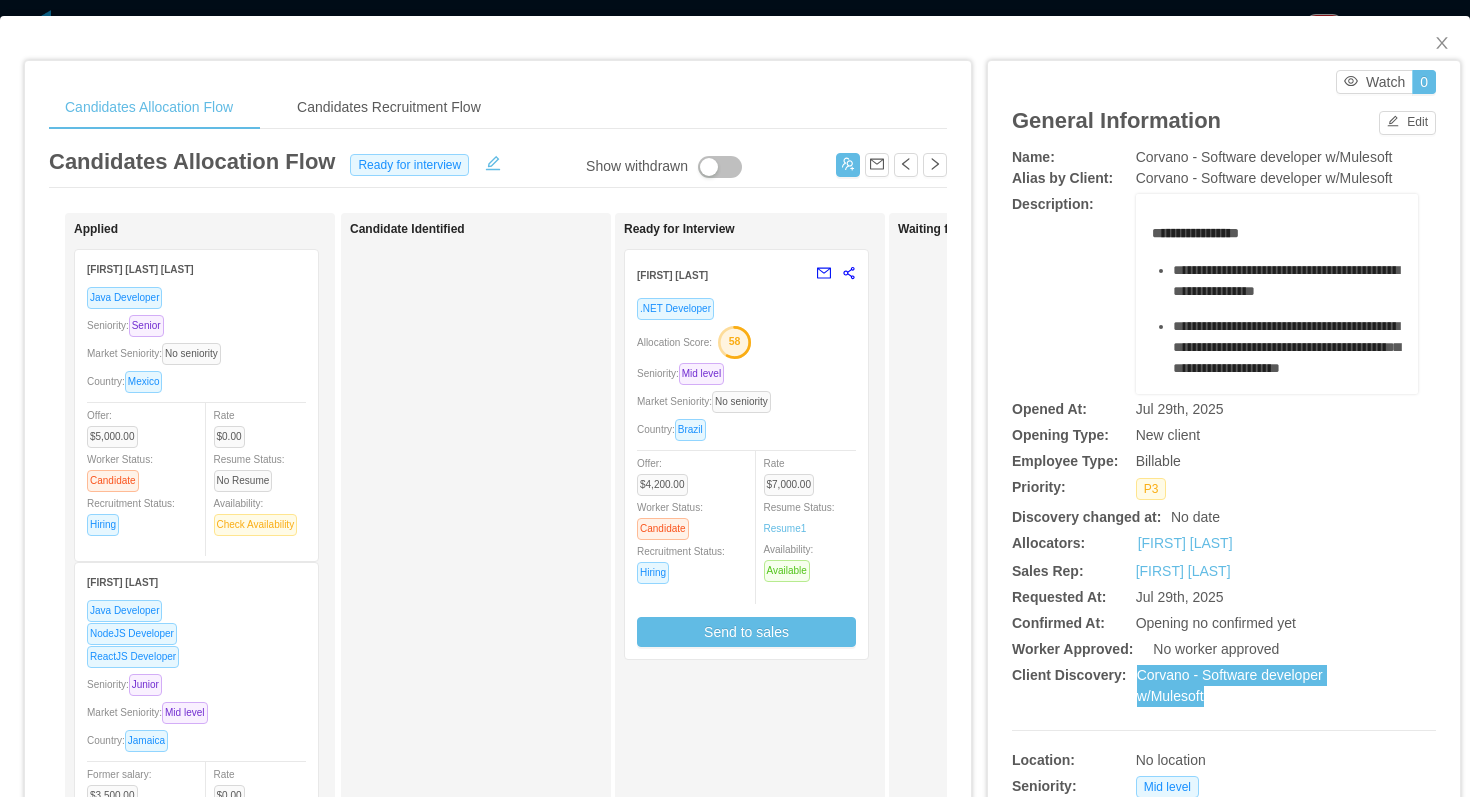drag, startPoint x: 1181, startPoint y: 676, endPoint x: 1159, endPoint y: 1, distance: 675.3584 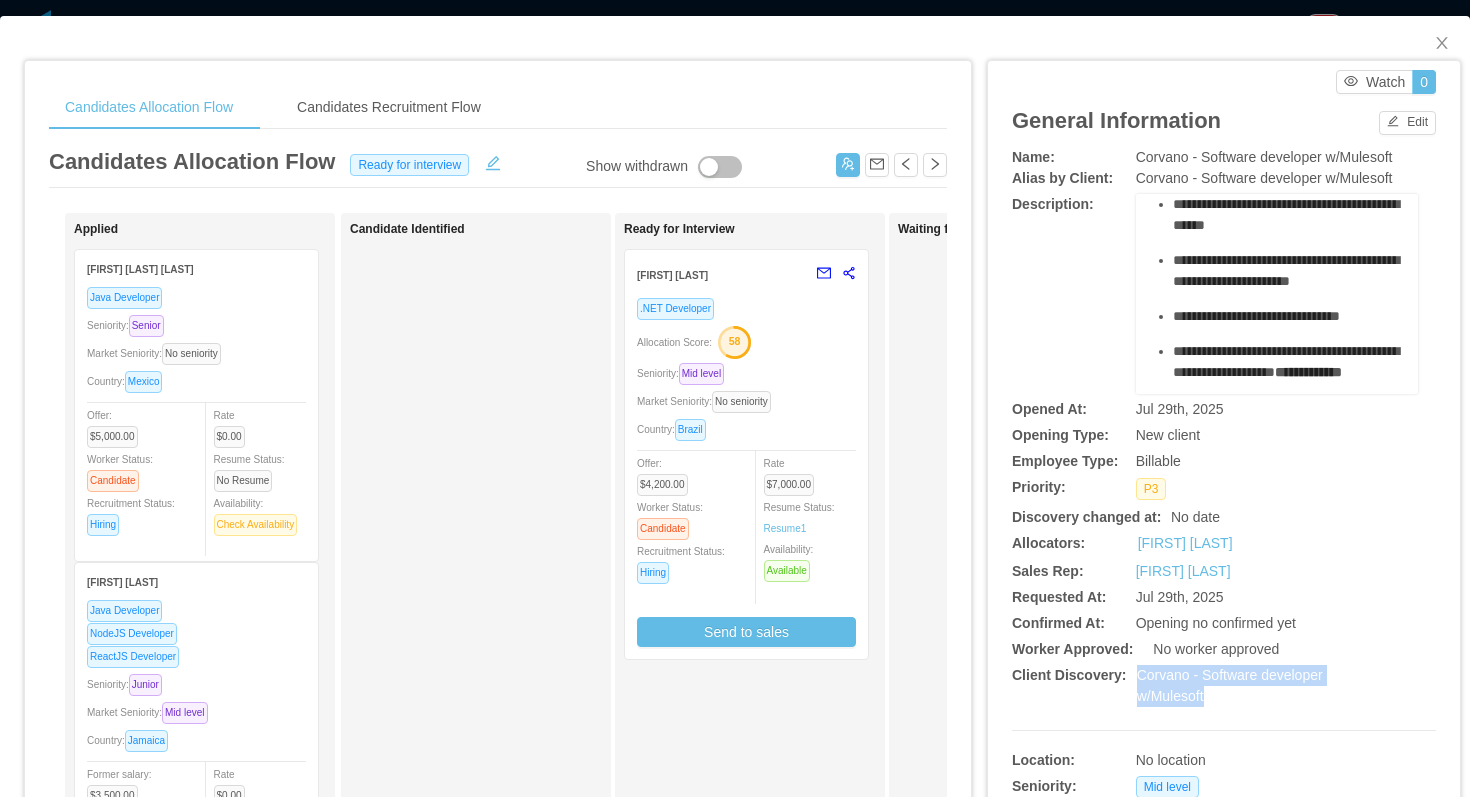 scroll, scrollTop: 360, scrollLeft: 0, axis: vertical 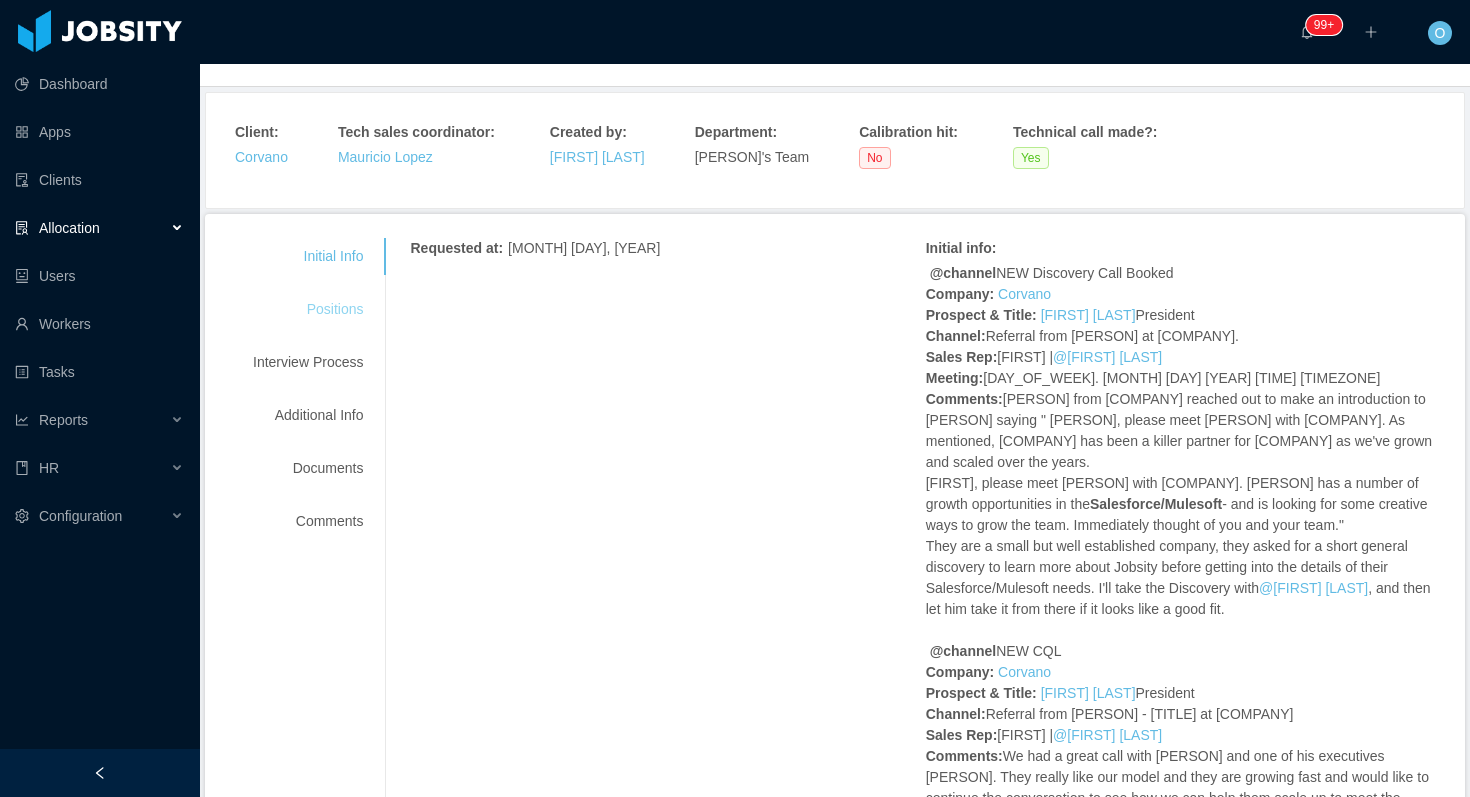 click on "Positions" at bounding box center (308, 309) 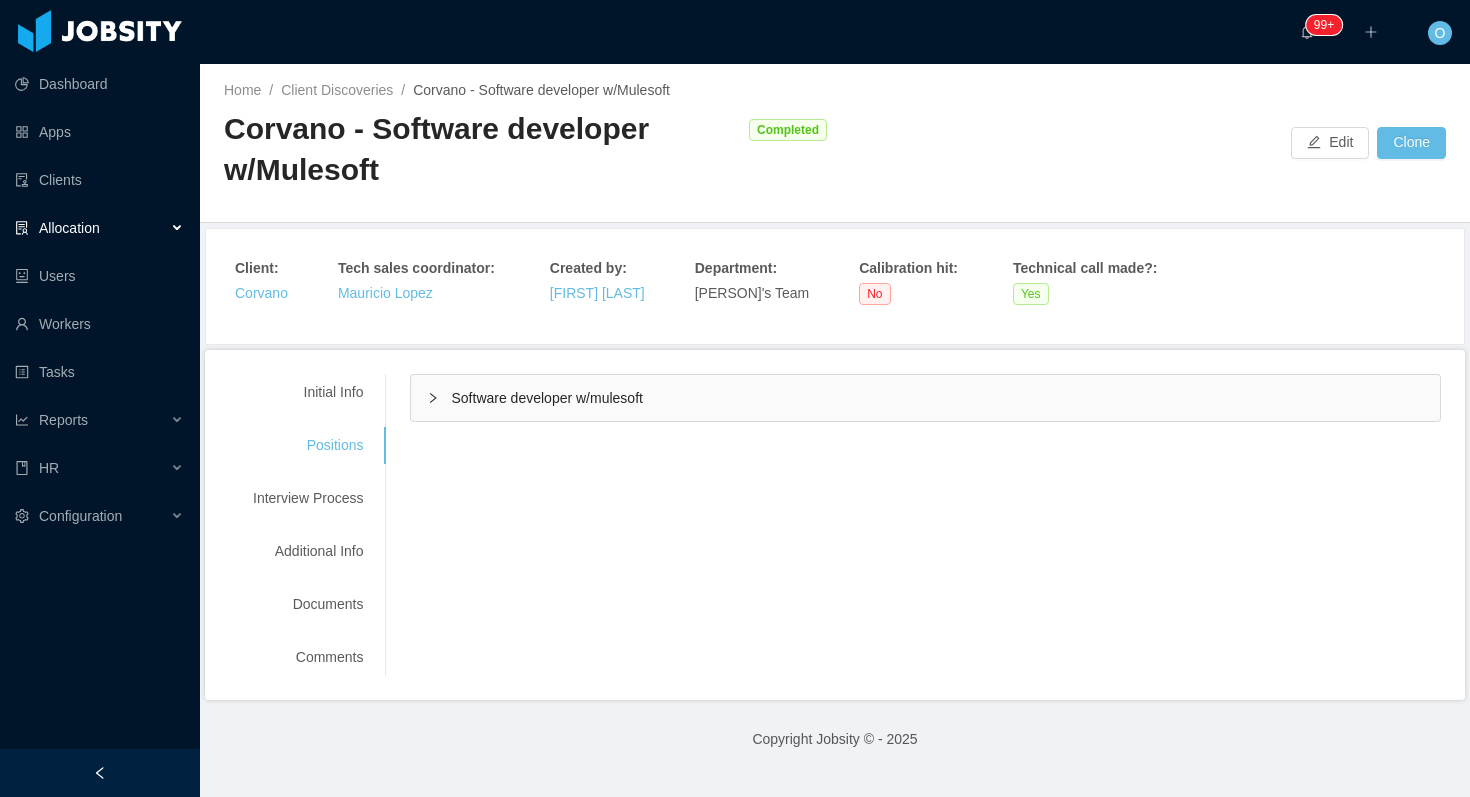 click on "Software developer w/mulesoft" at bounding box center (925, 398) 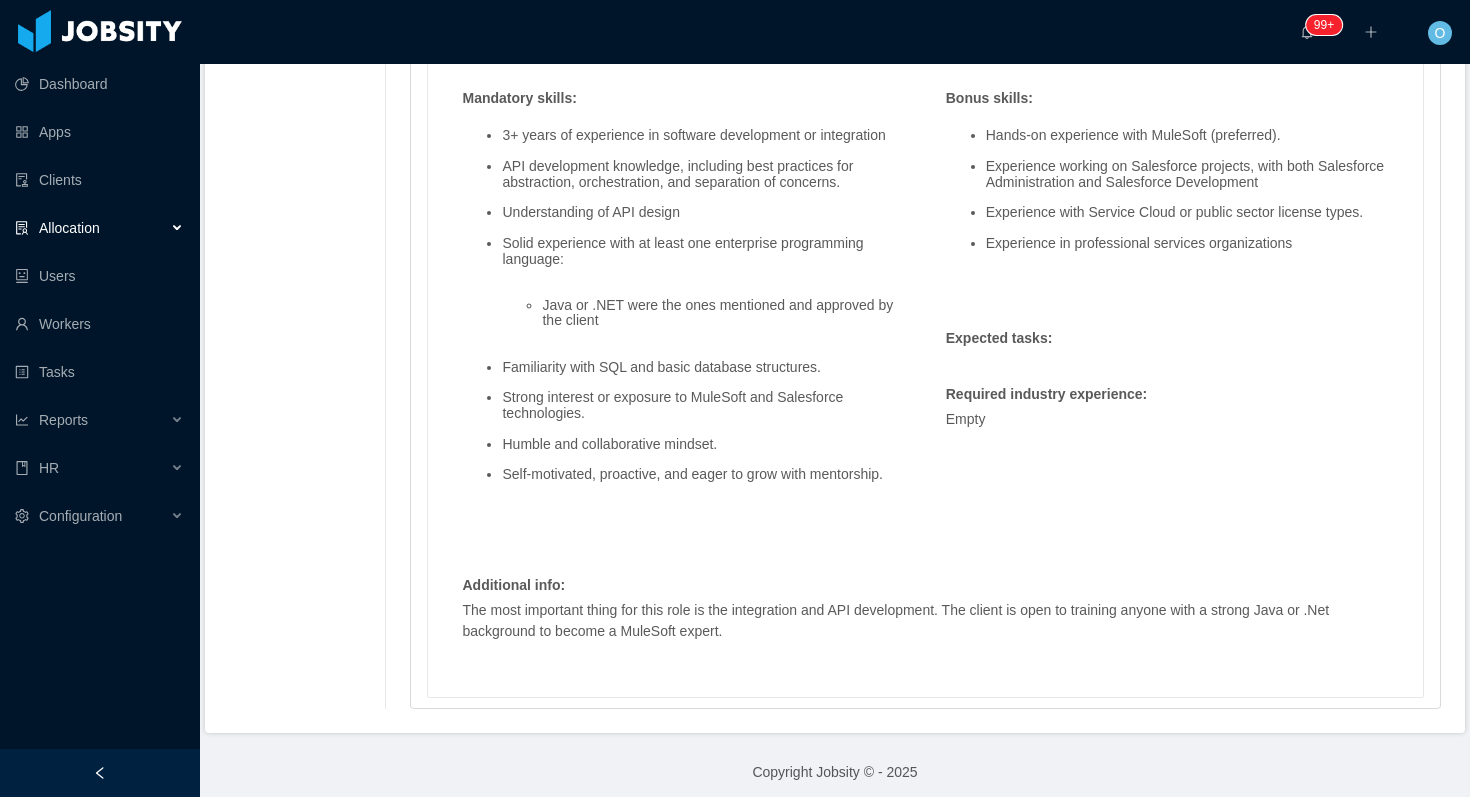 scroll, scrollTop: 1484, scrollLeft: 0, axis: vertical 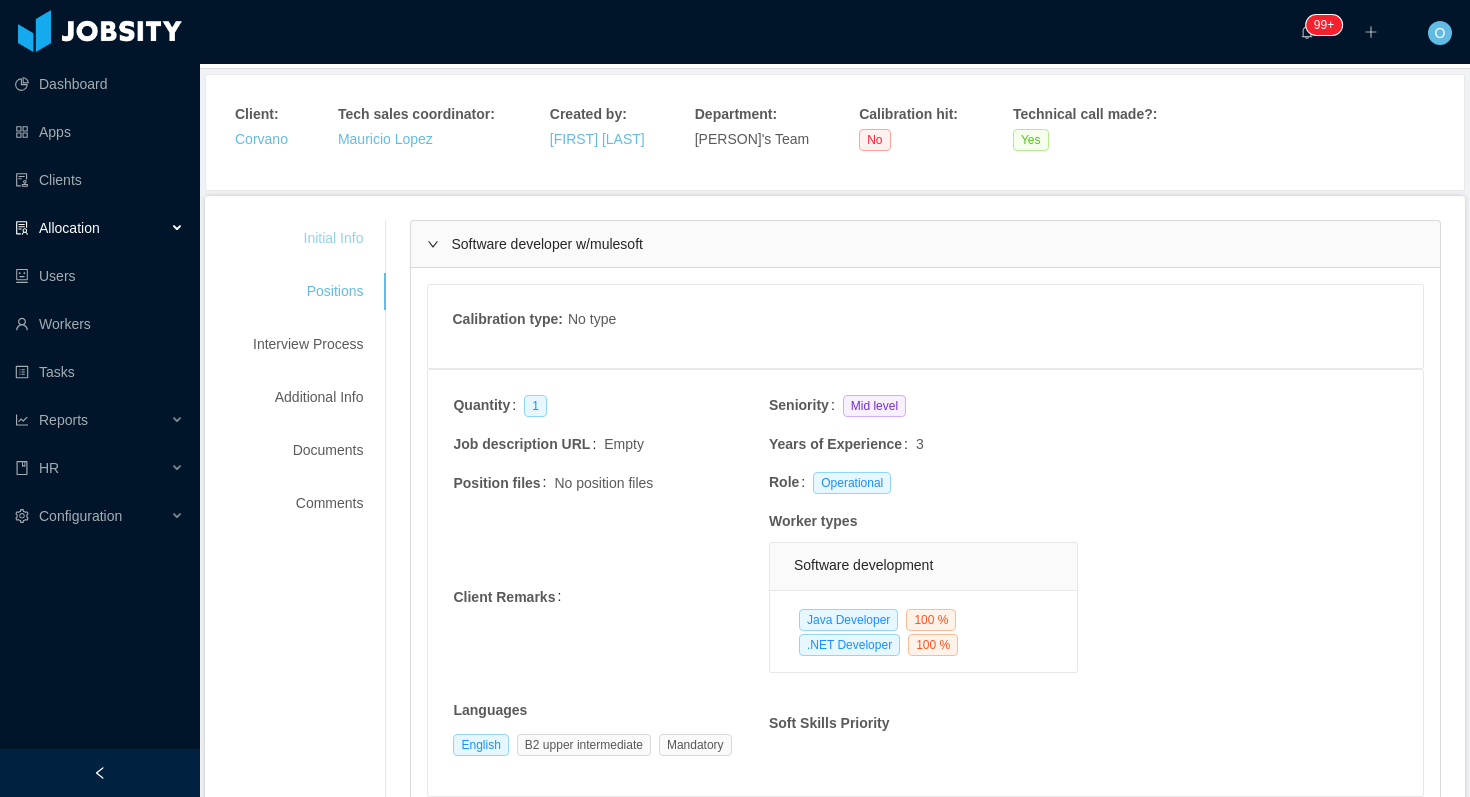 click on "Initial Info" at bounding box center (308, 238) 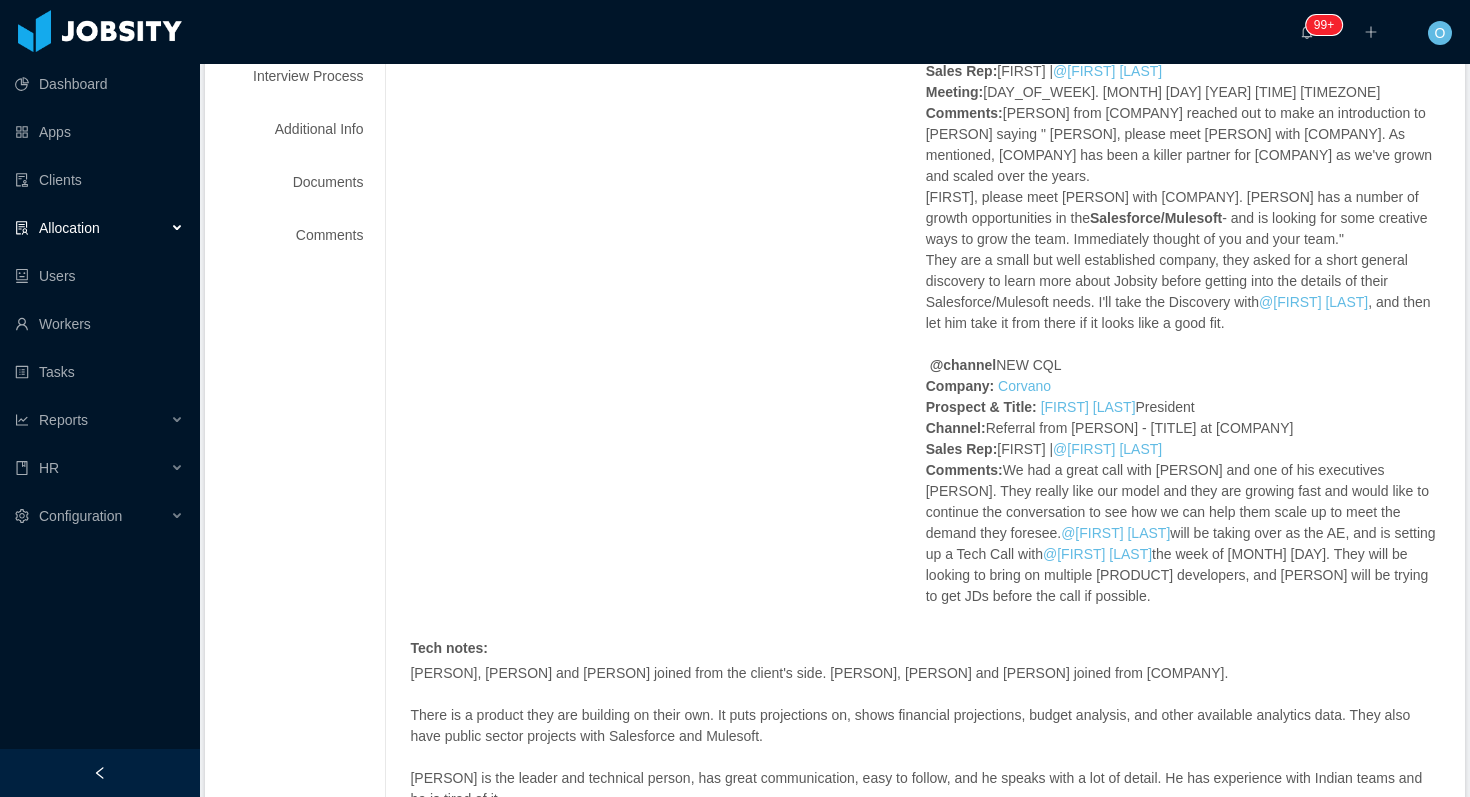 scroll, scrollTop: 425, scrollLeft: 0, axis: vertical 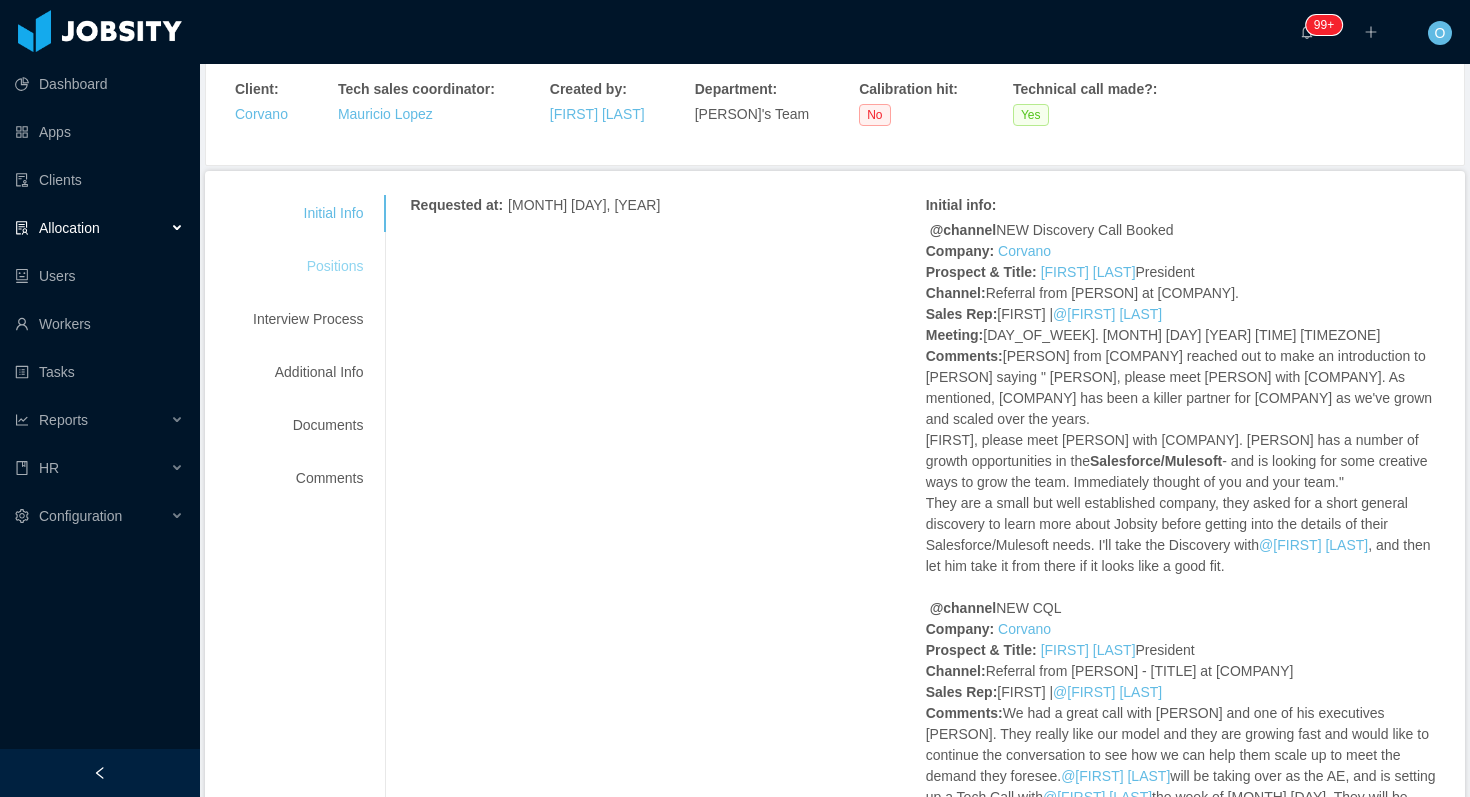 click on "Positions" at bounding box center [308, 266] 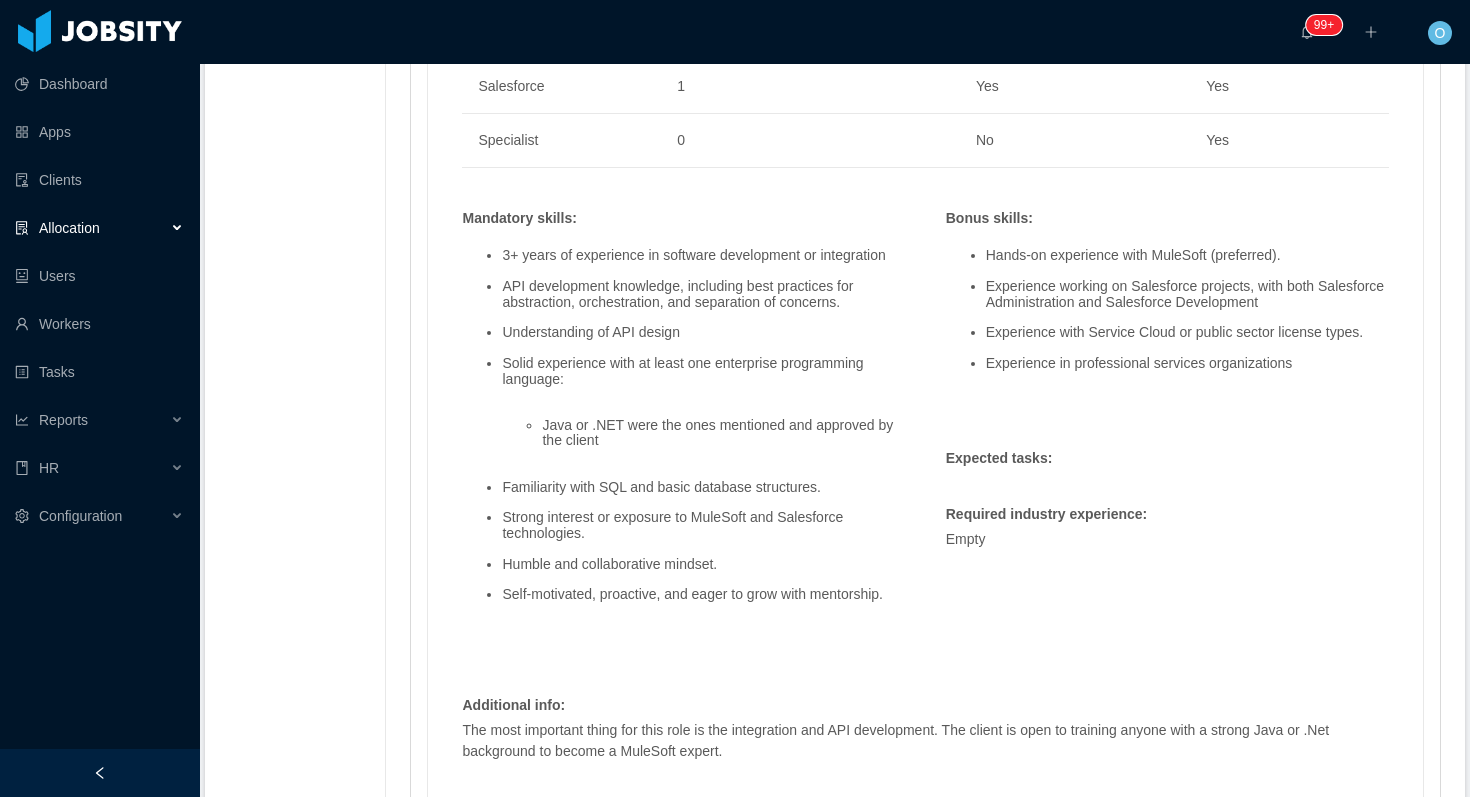 scroll, scrollTop: 1484, scrollLeft: 0, axis: vertical 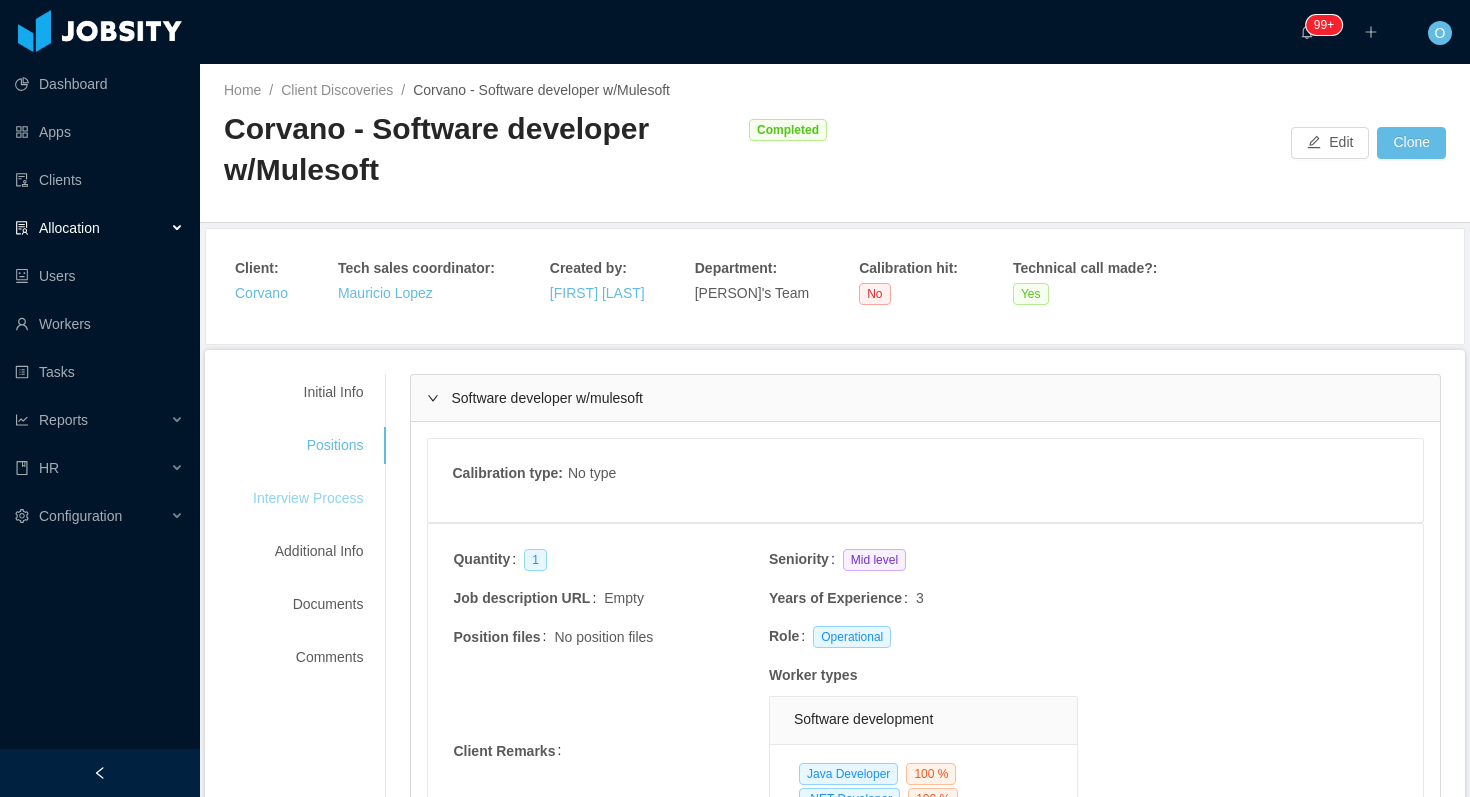 click on "Interview Process" at bounding box center [308, 498] 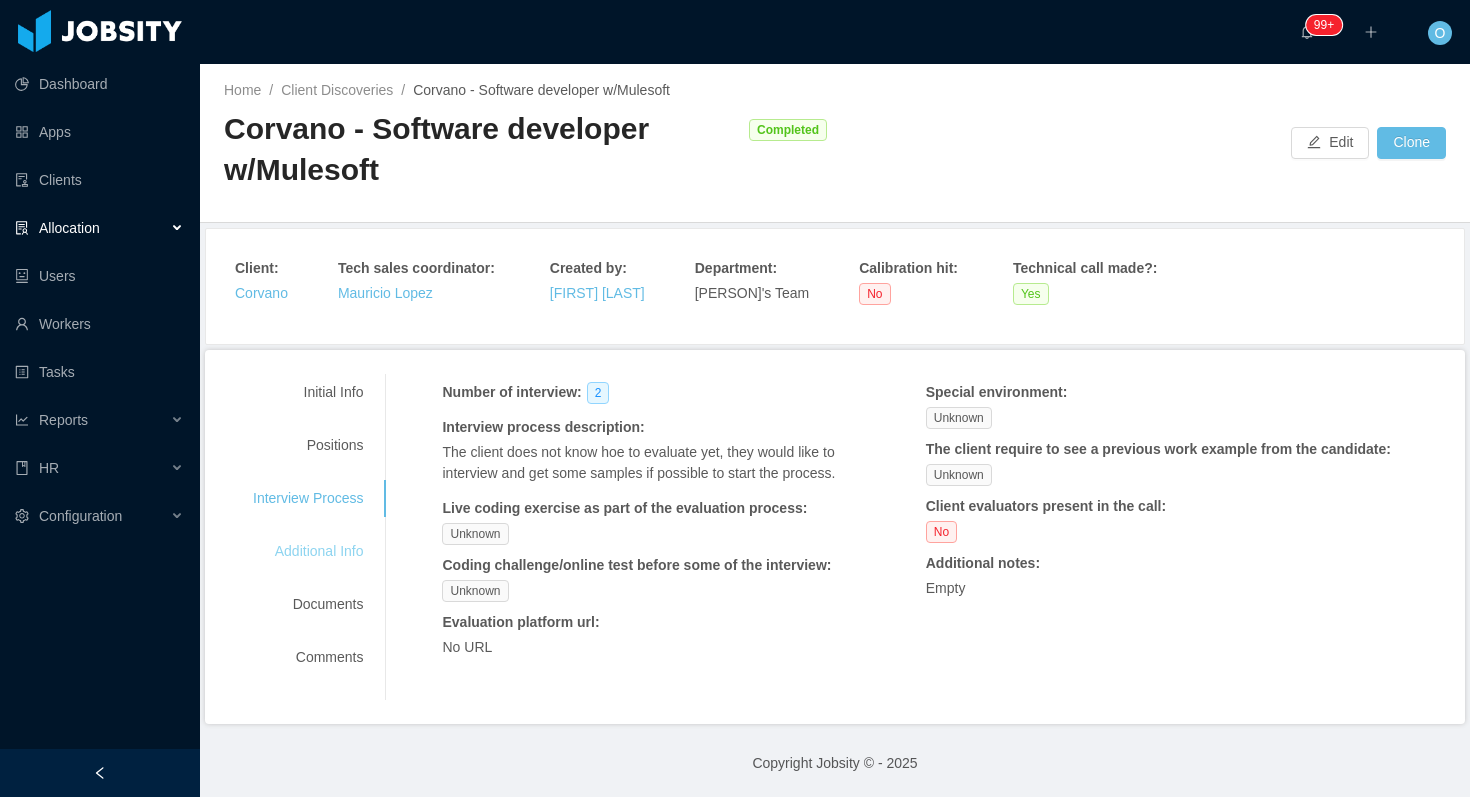 click on "Additional Info" at bounding box center [308, 551] 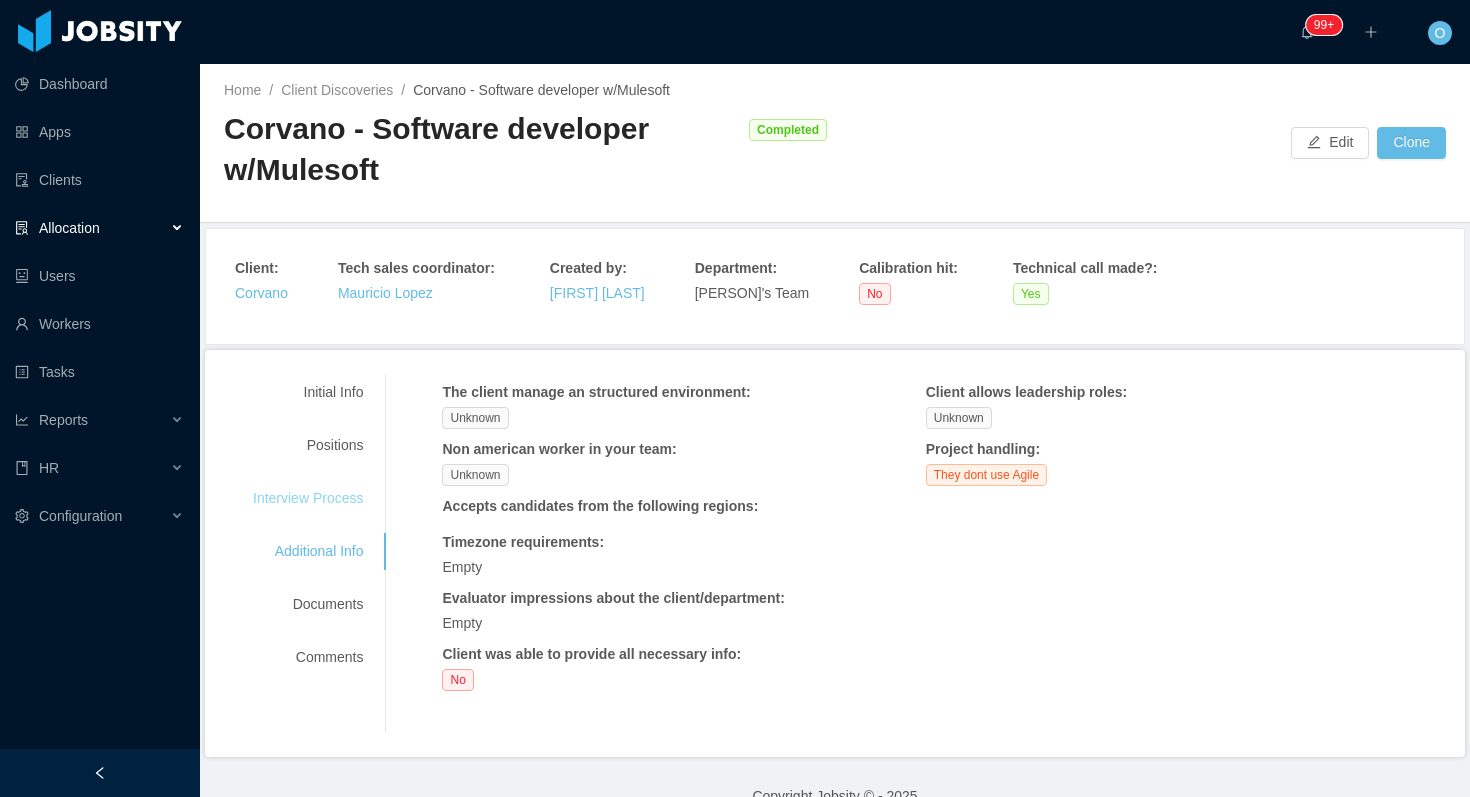 click on "Interview Process" at bounding box center [308, 498] 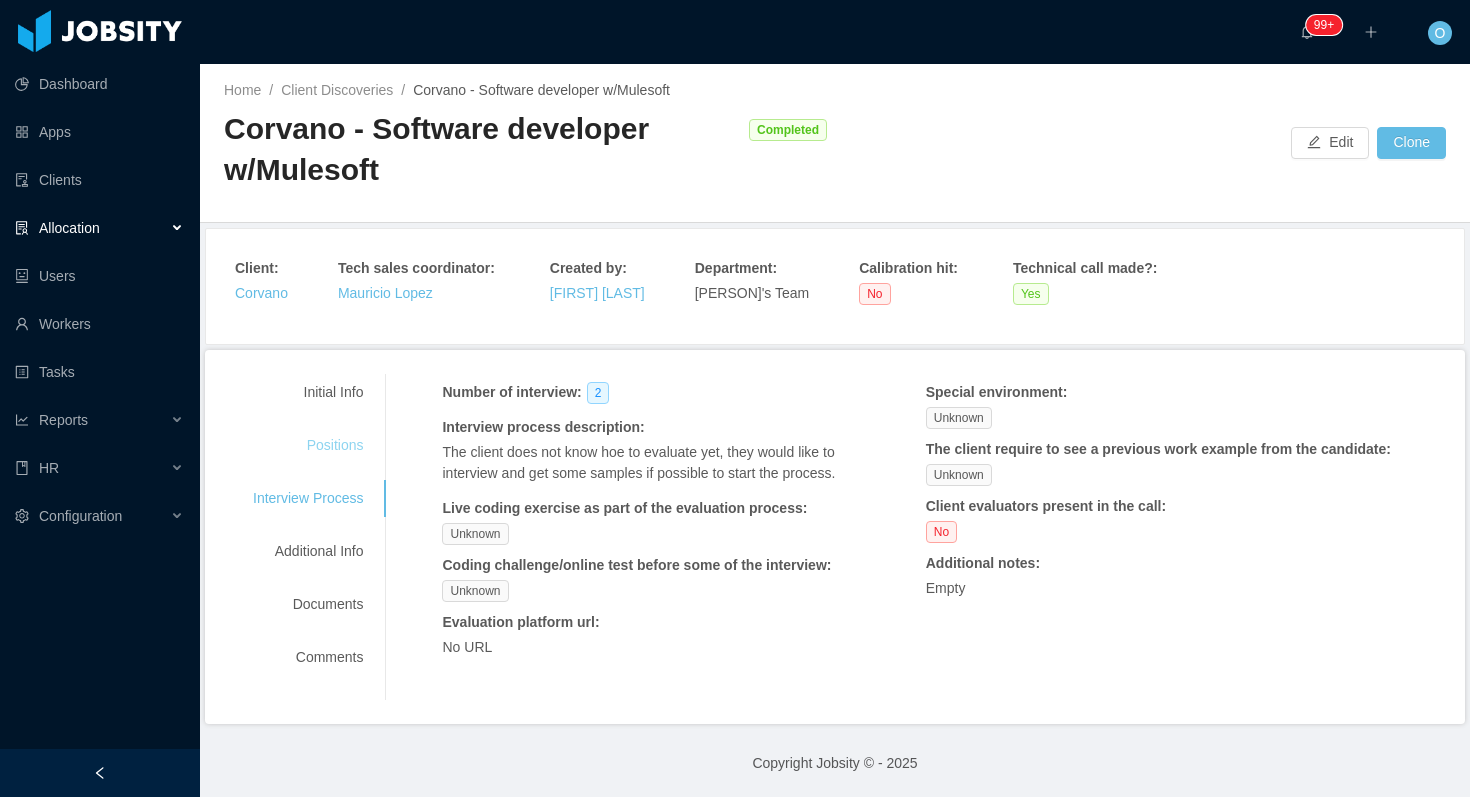 click on "Positions" at bounding box center [308, 445] 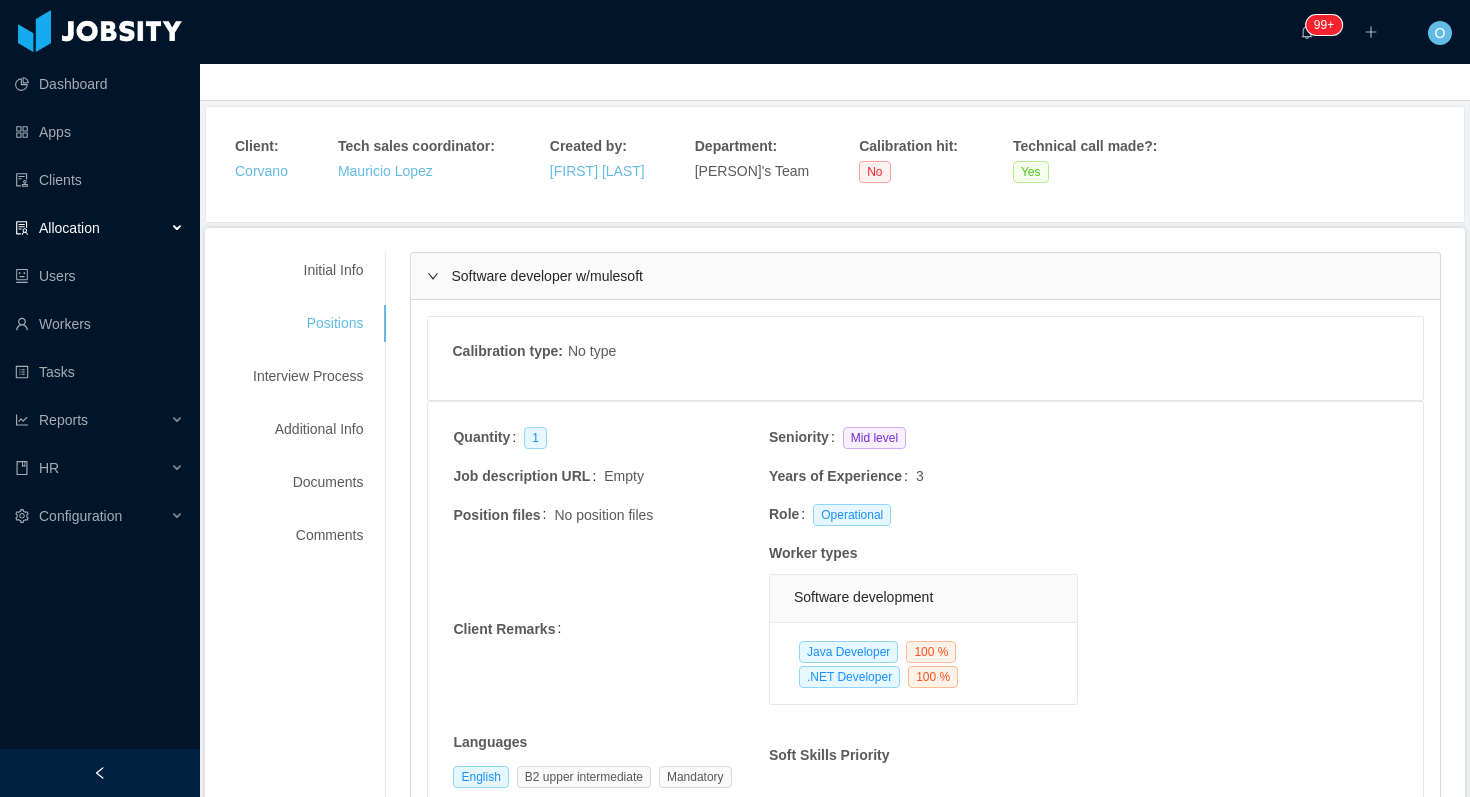 scroll, scrollTop: 204, scrollLeft: 0, axis: vertical 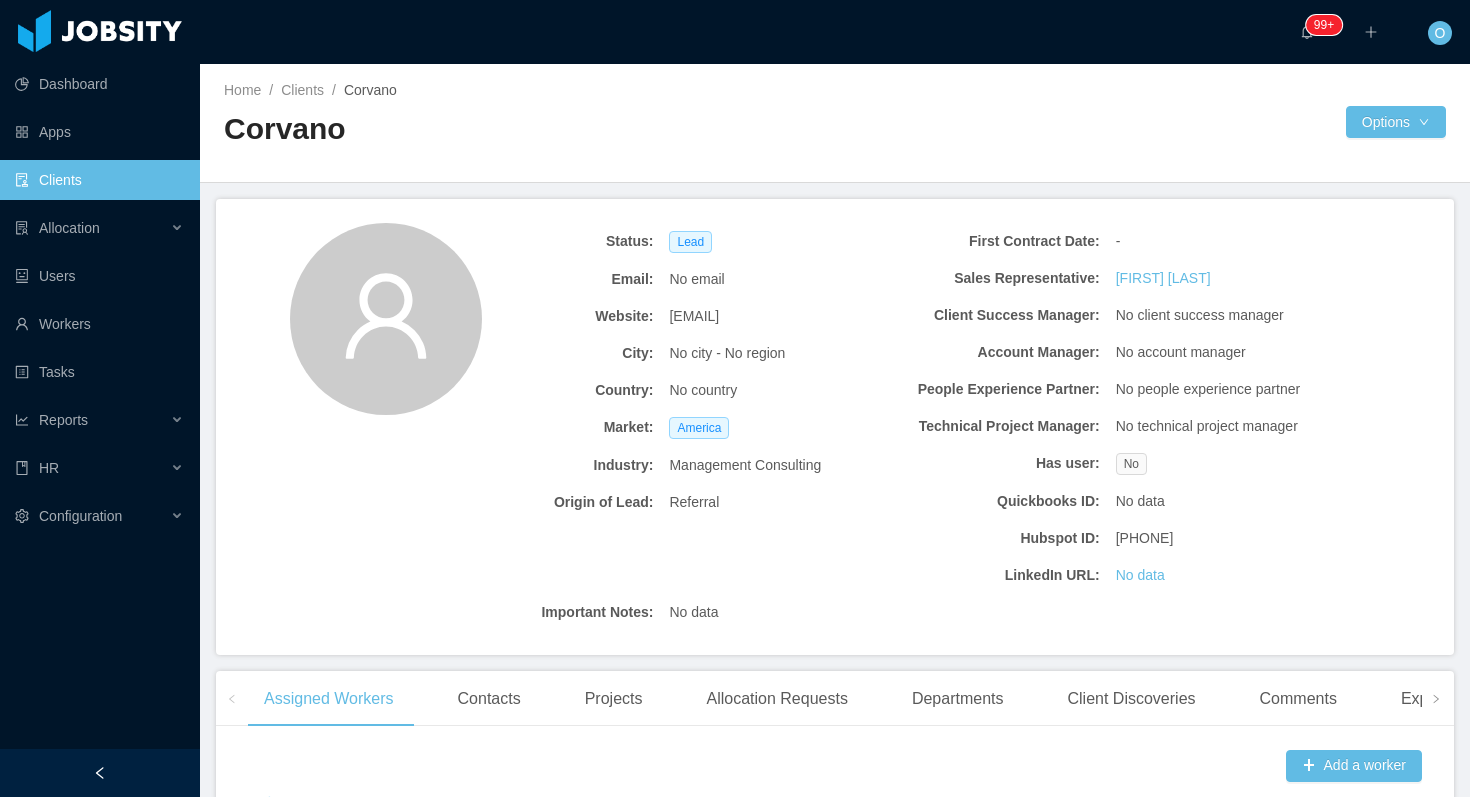 click on "[EMAIL]" at bounding box center (694, 316) 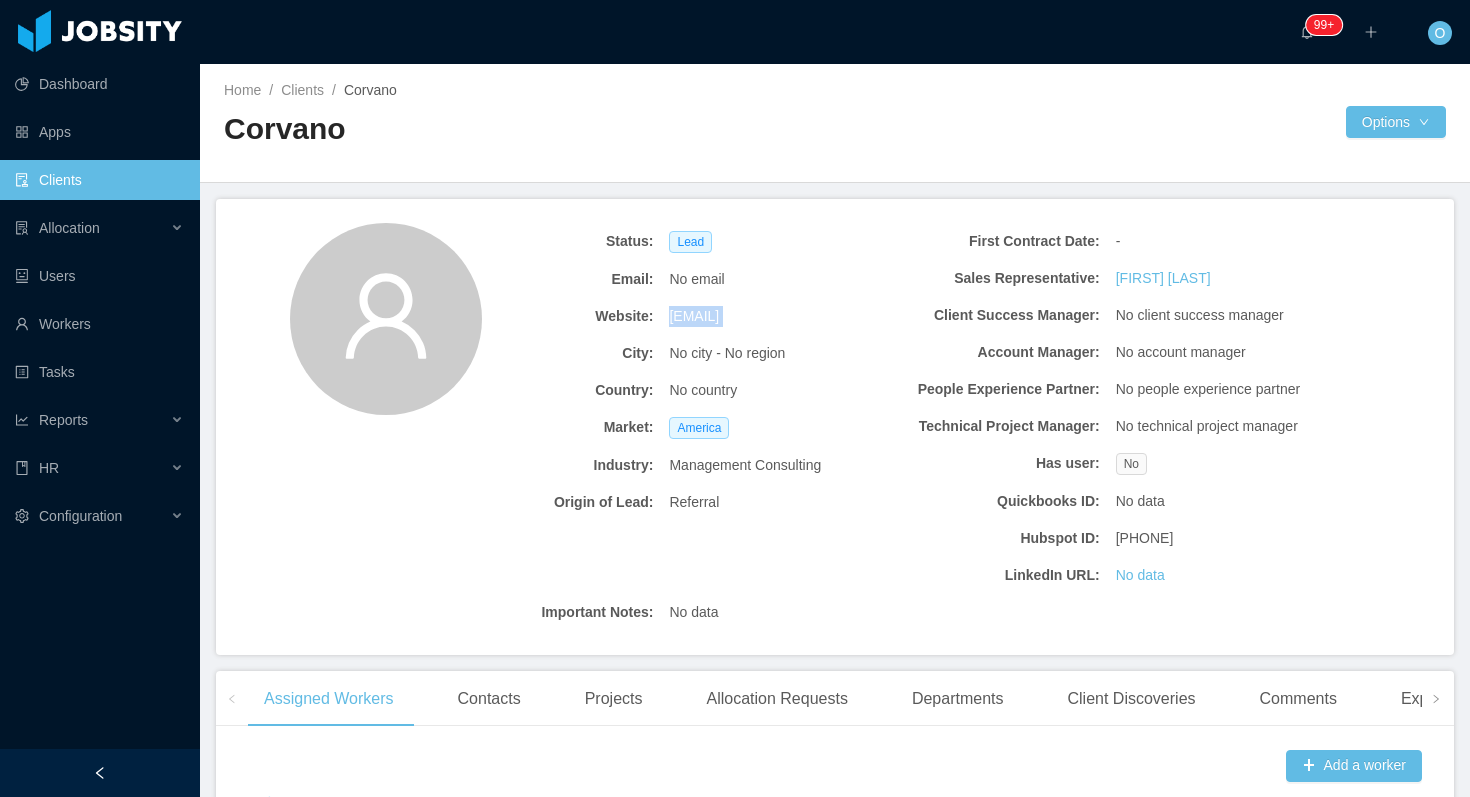click on "[EMAIL]" at bounding box center (694, 316) 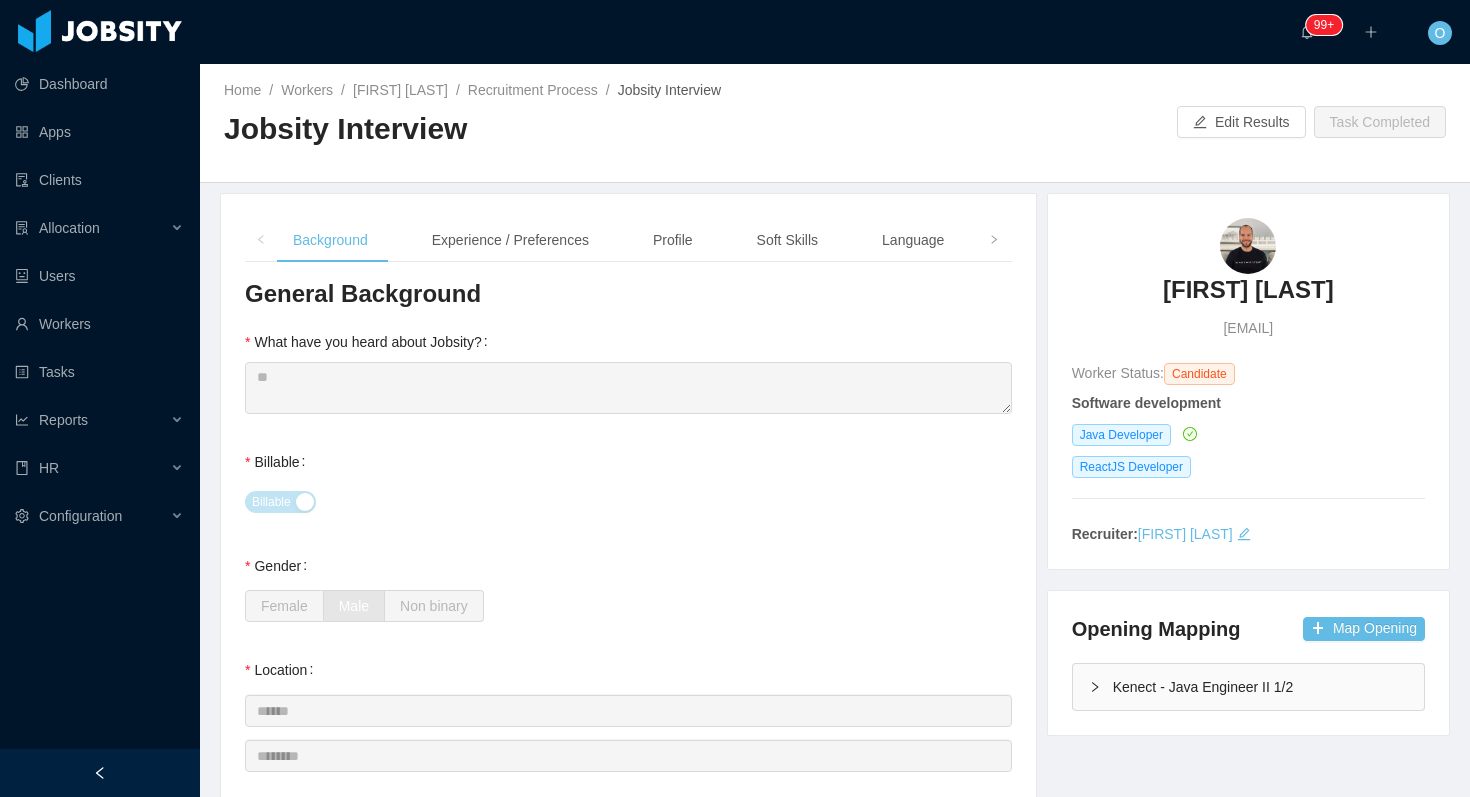 scroll, scrollTop: 0, scrollLeft: 0, axis: both 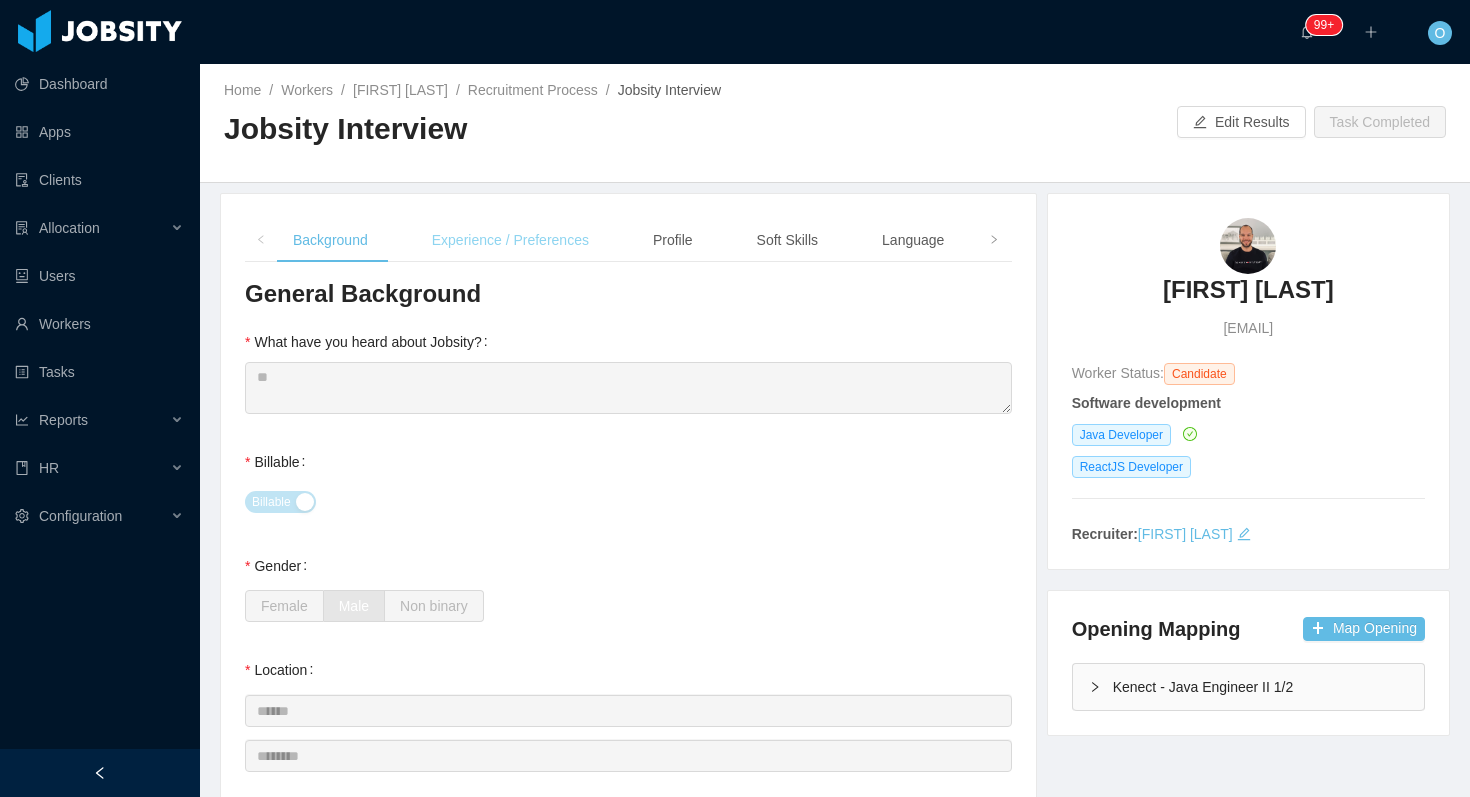 click on "Experience / Preferences" at bounding box center [510, 240] 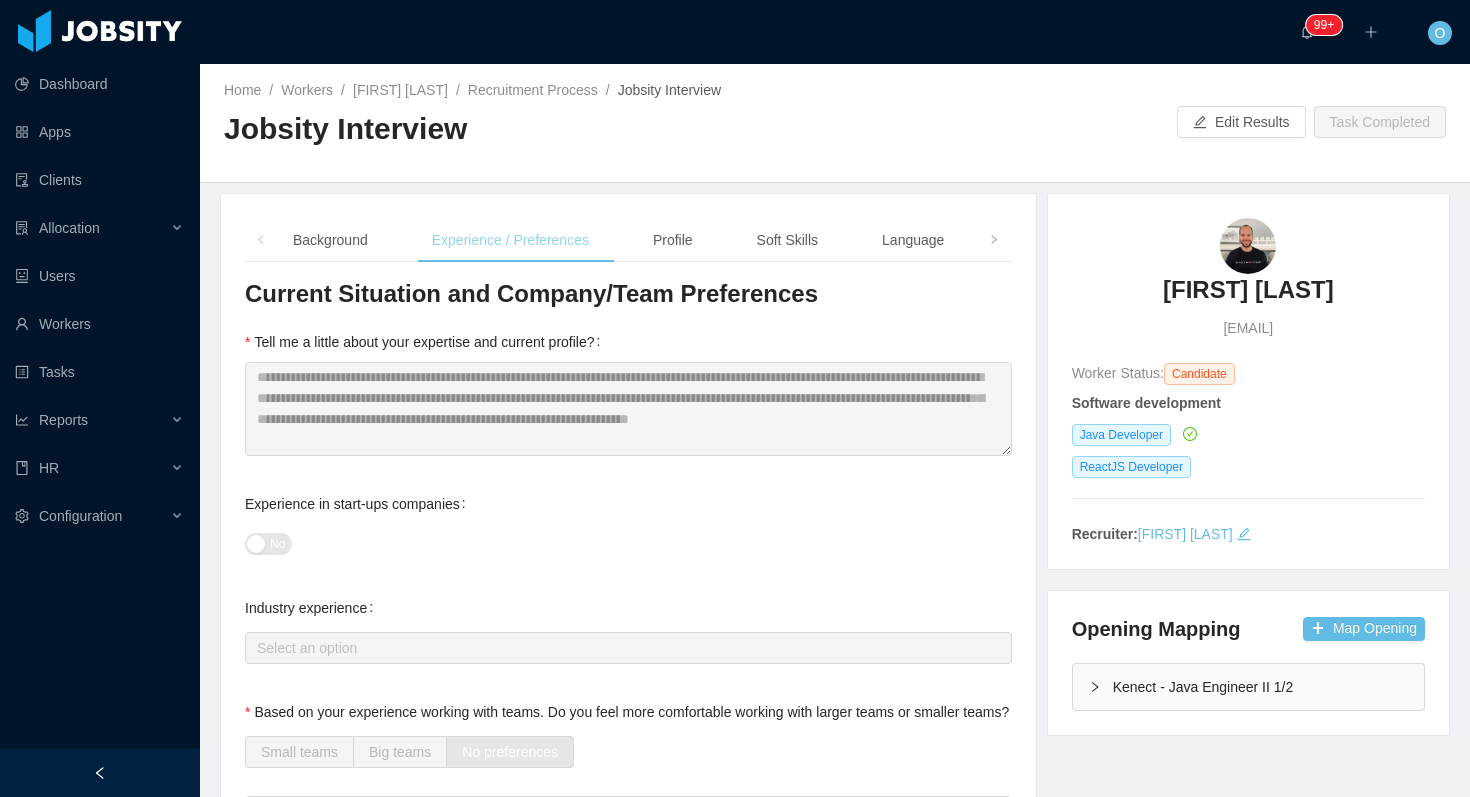 type 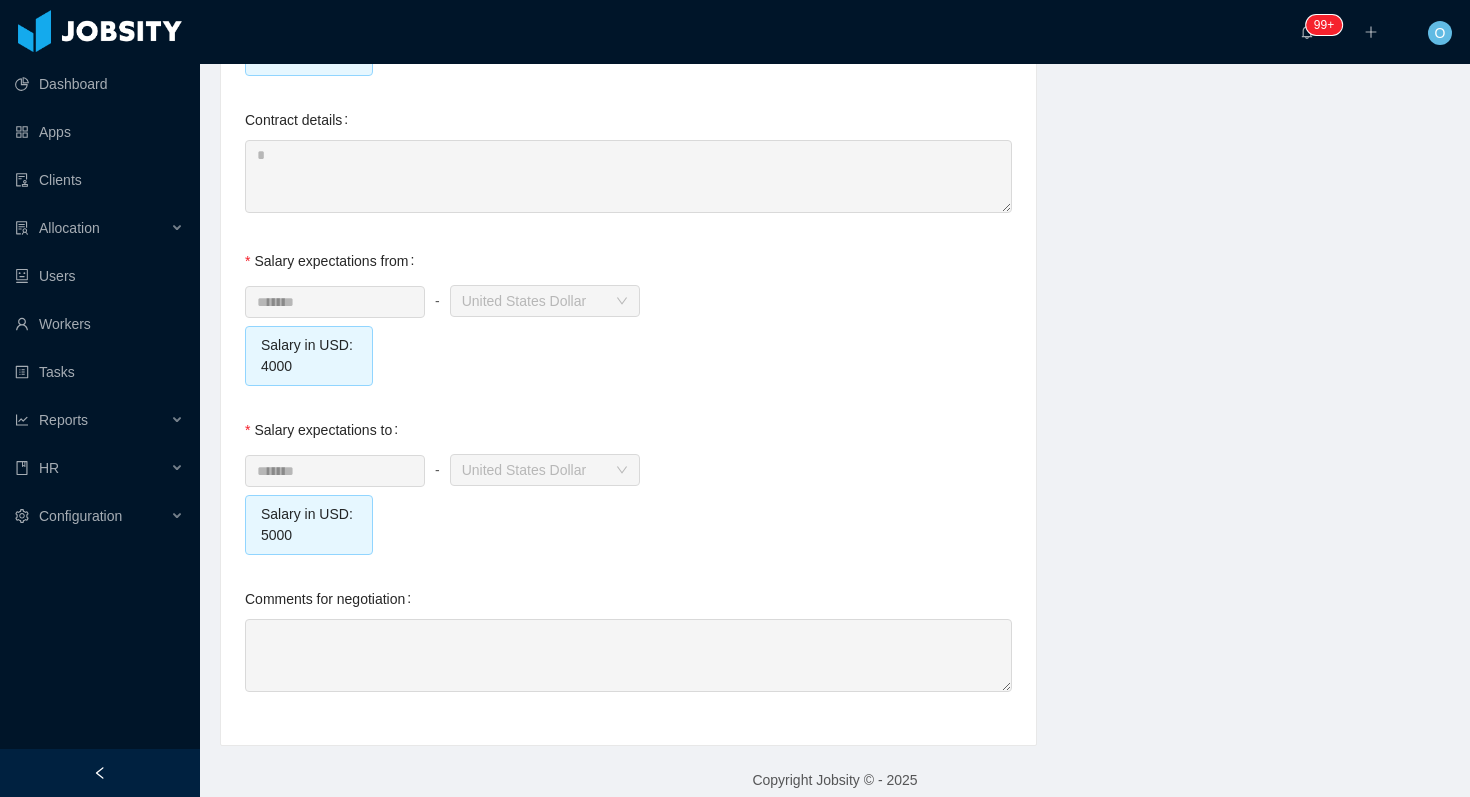 scroll, scrollTop: 2104, scrollLeft: 0, axis: vertical 